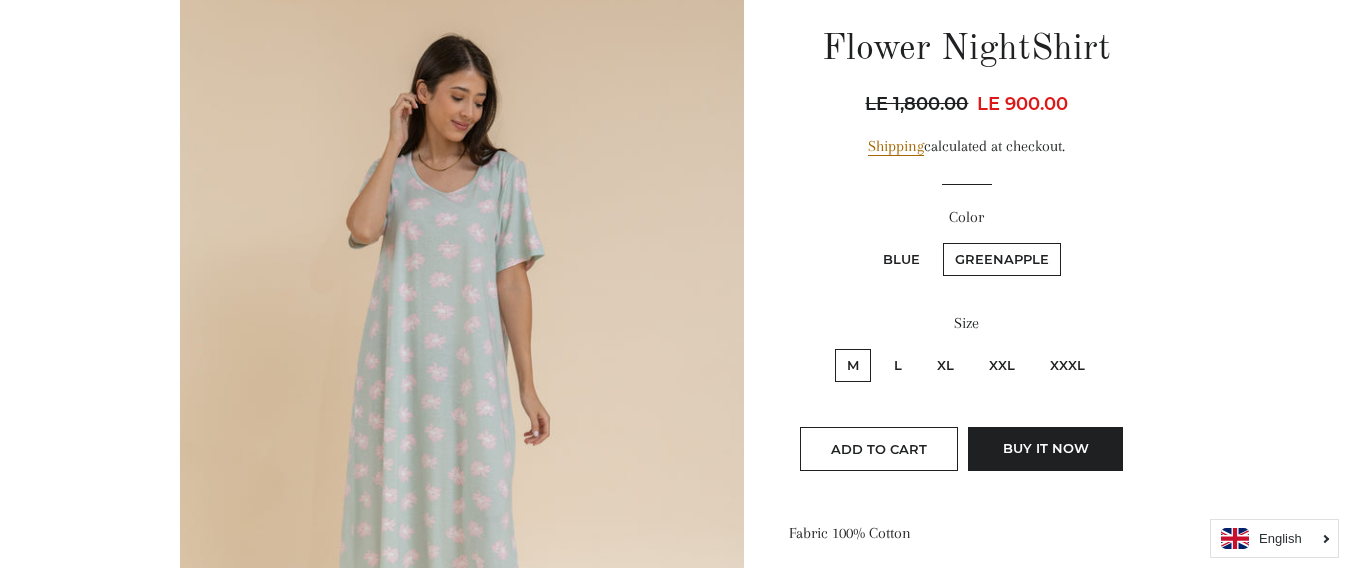 scroll, scrollTop: 226, scrollLeft: 0, axis: vertical 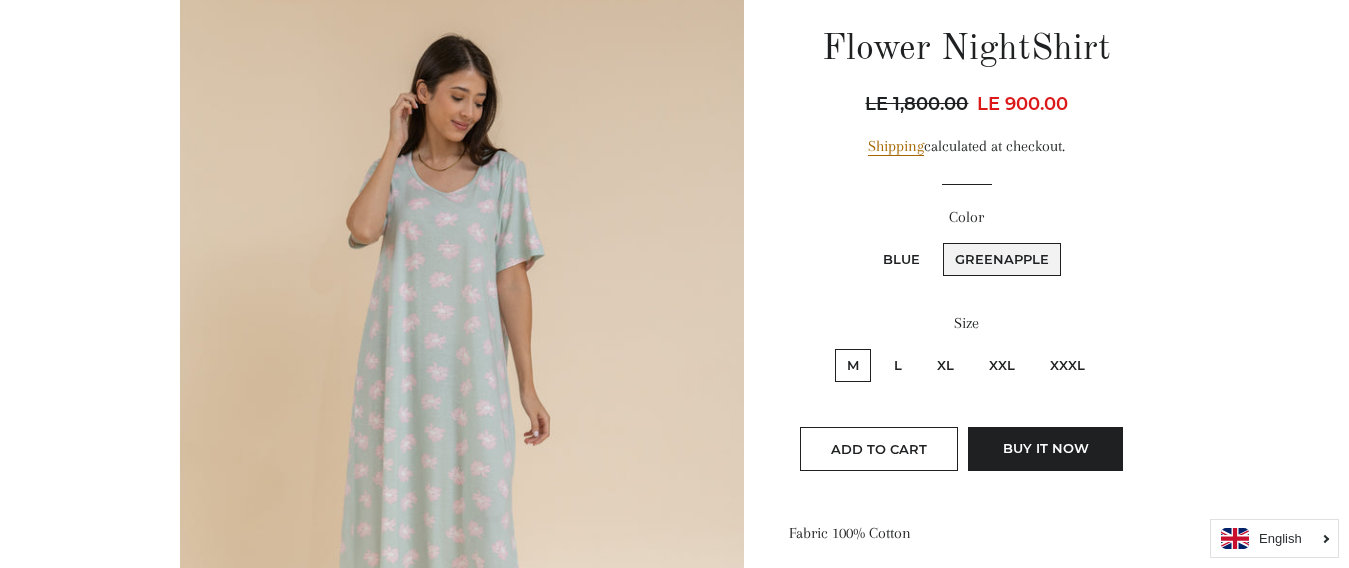 click on "Greenapple" at bounding box center (940, 240) 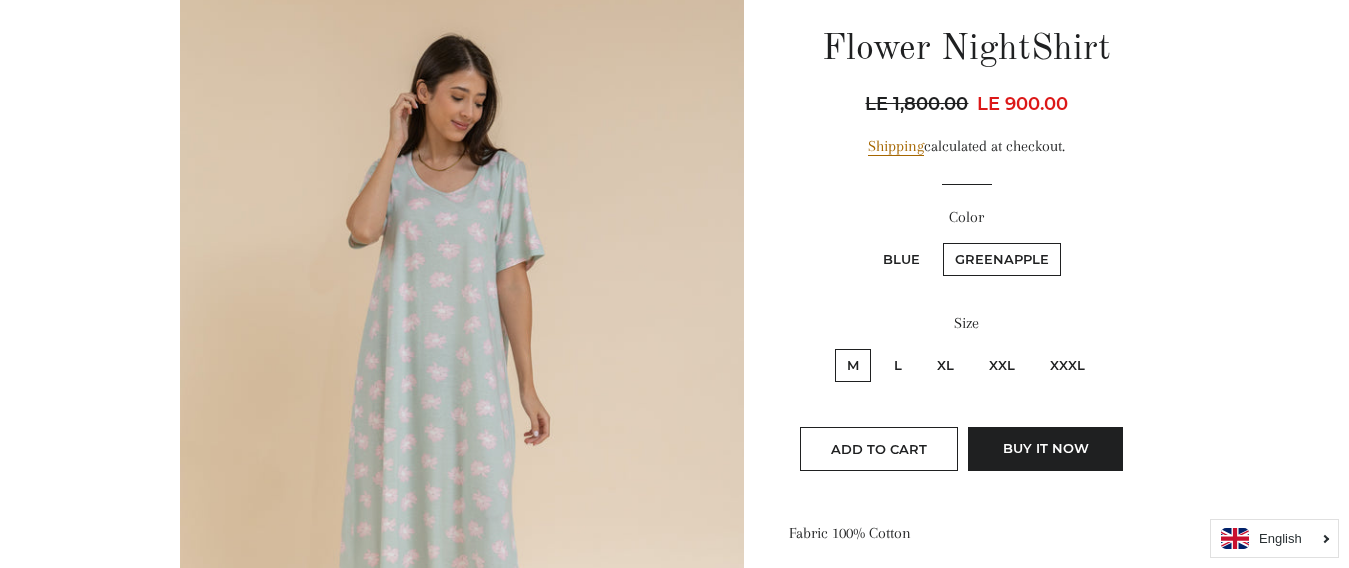 click on "Blue" at bounding box center [901, 259] 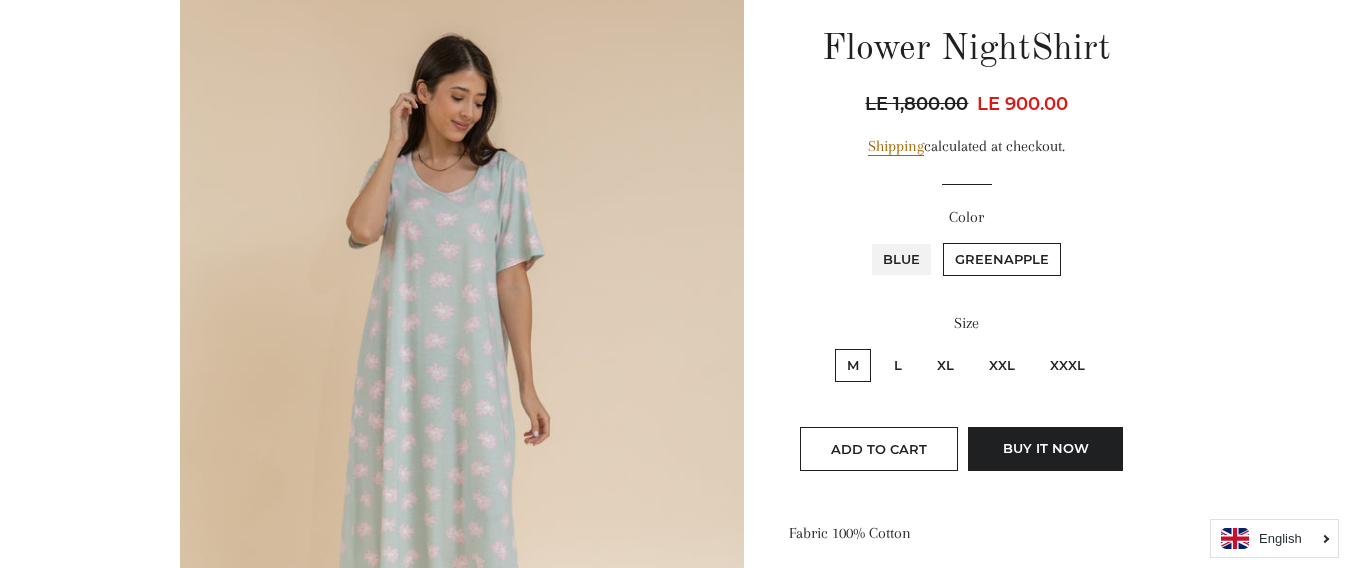 click on "Blue" at bounding box center [868, 240] 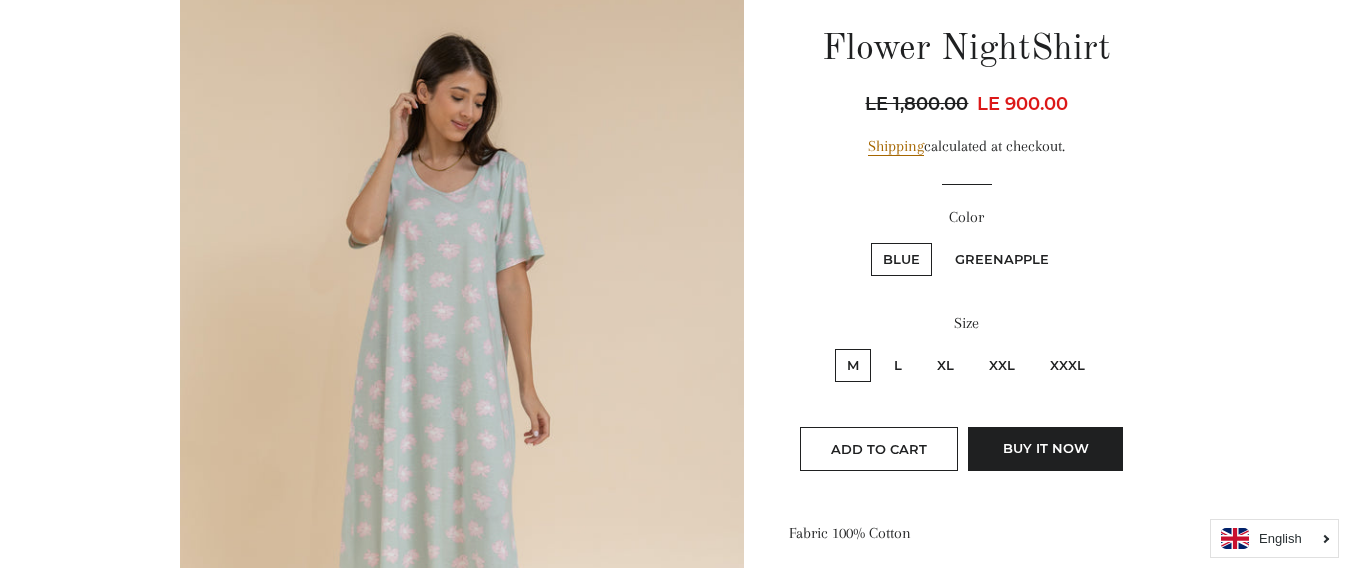 click on "Greenapple" at bounding box center [1002, 259] 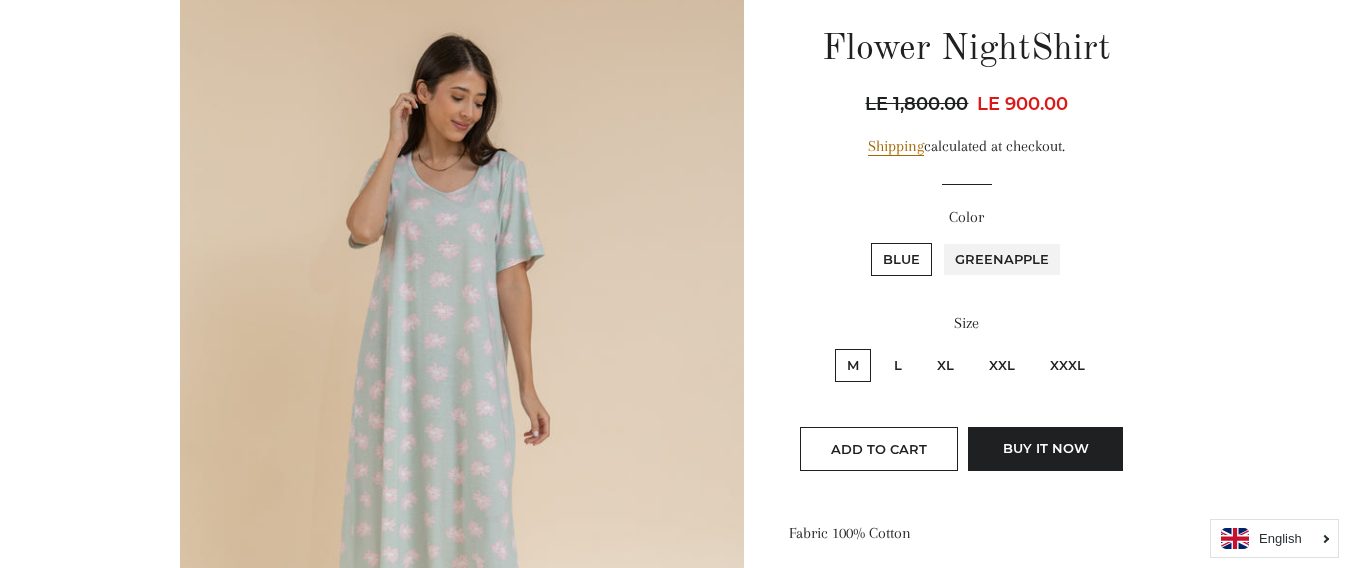 click on "Greenapple" at bounding box center (940, 240) 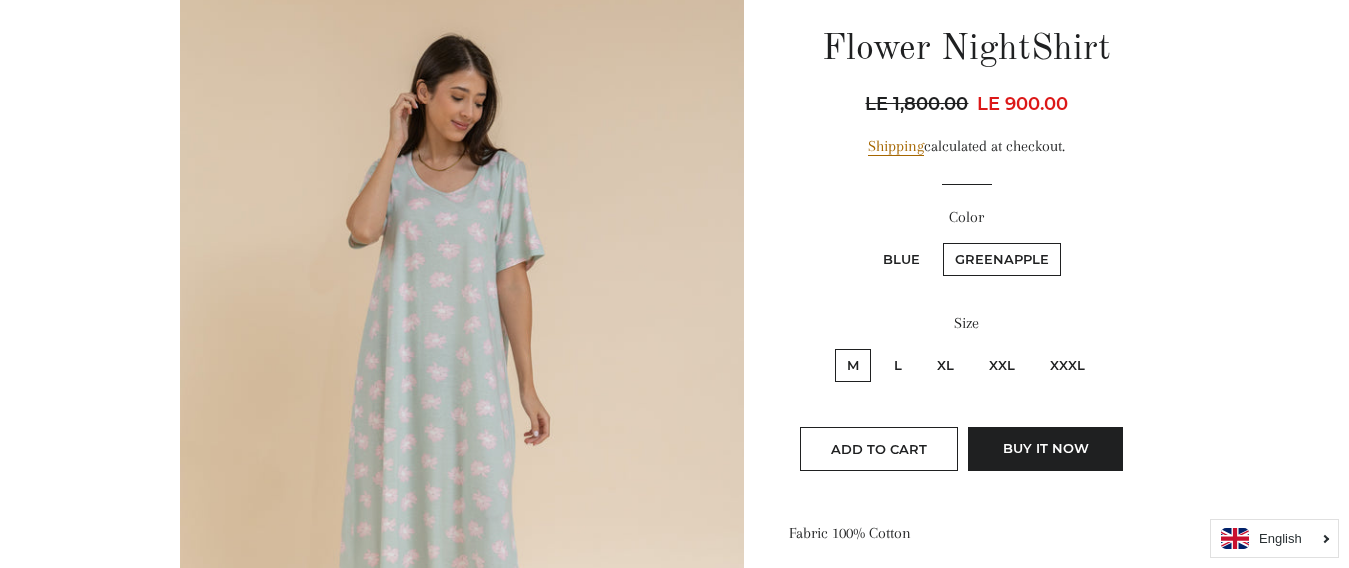 click on "Blue" at bounding box center [901, 259] 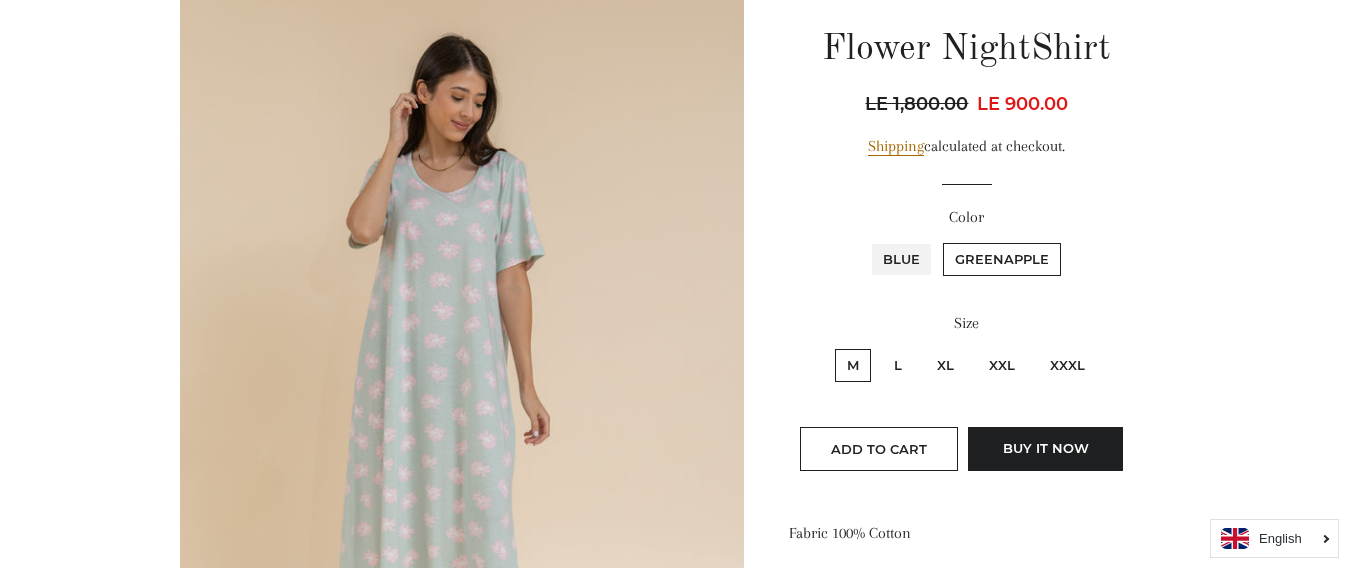 click on "Blue" at bounding box center [868, 240] 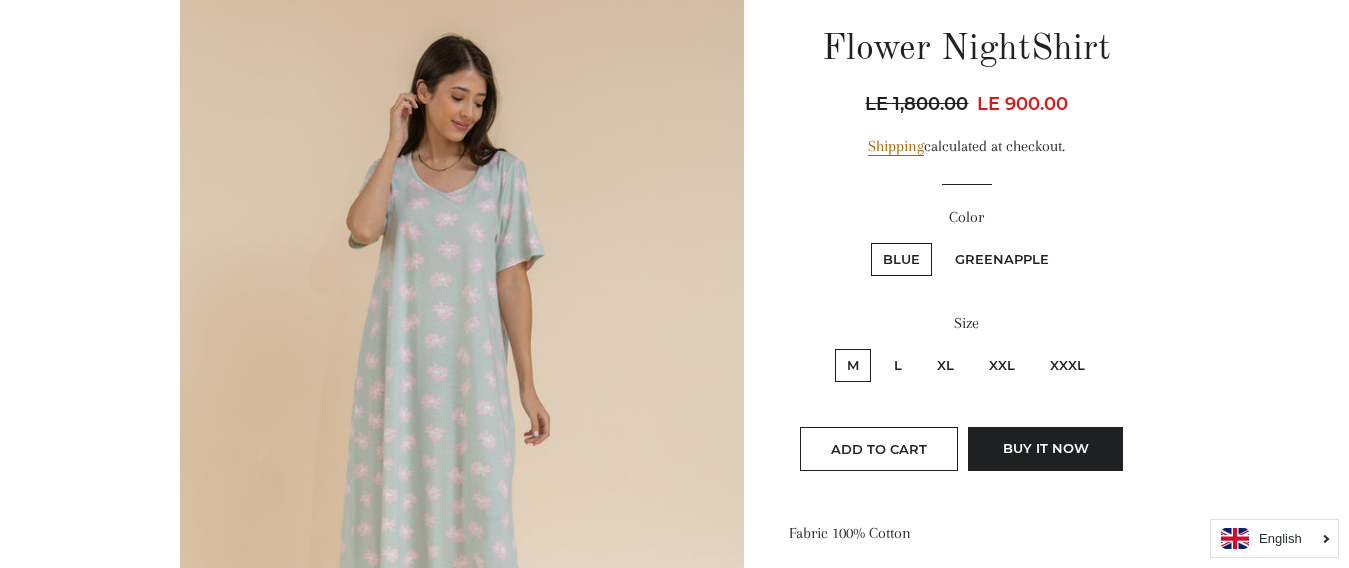 click on "Greenapple" at bounding box center [1002, 259] 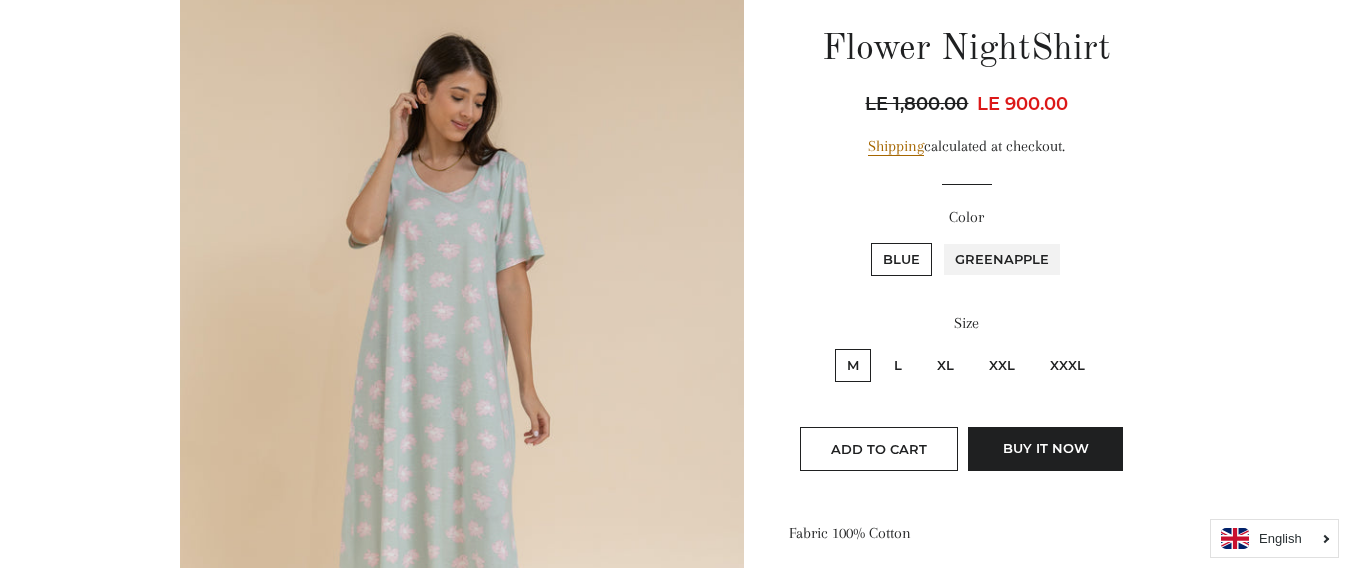 click on "Greenapple" at bounding box center (940, 240) 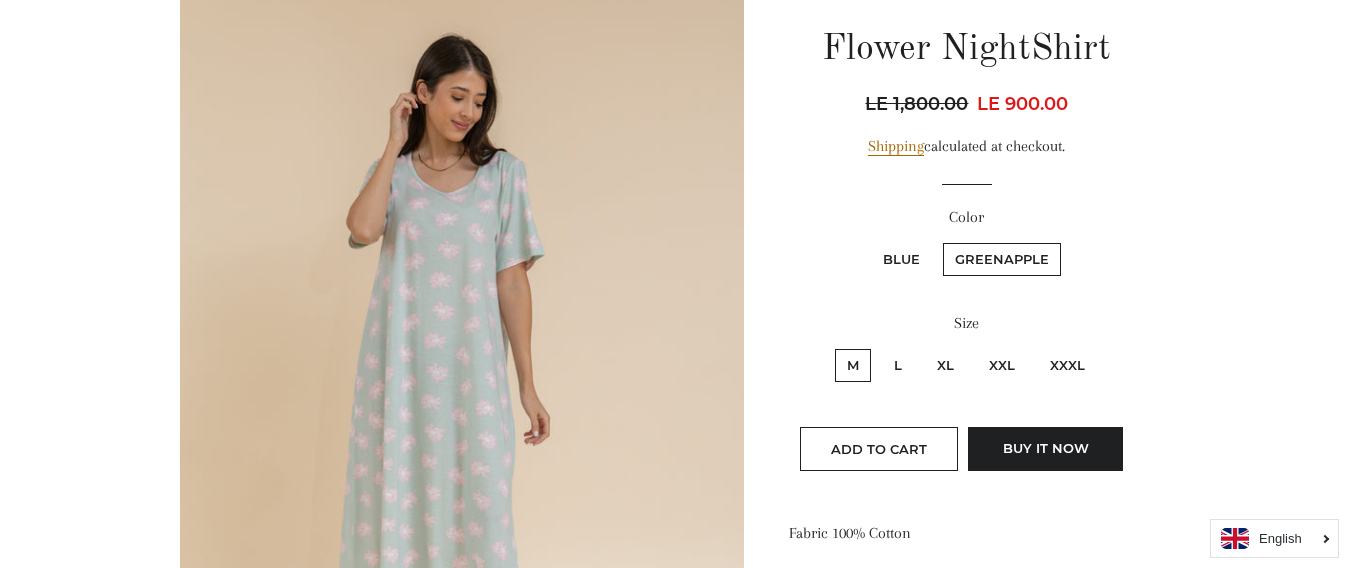 click on "Blue" at bounding box center (901, 259) 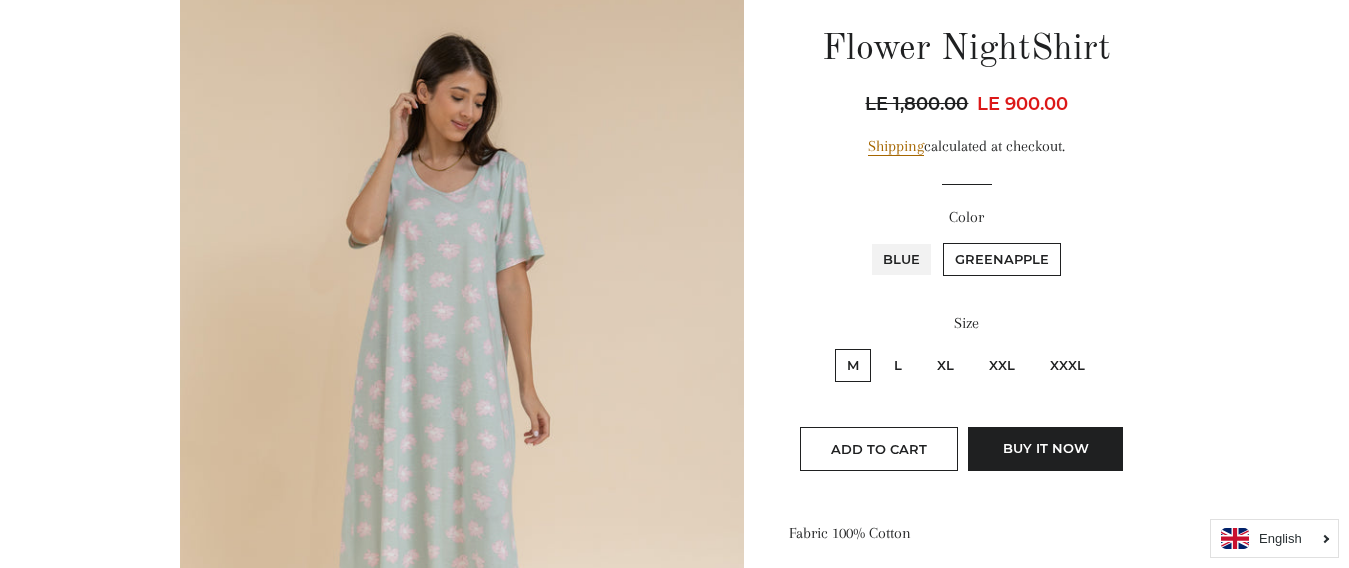 click on "Blue" at bounding box center [868, 240] 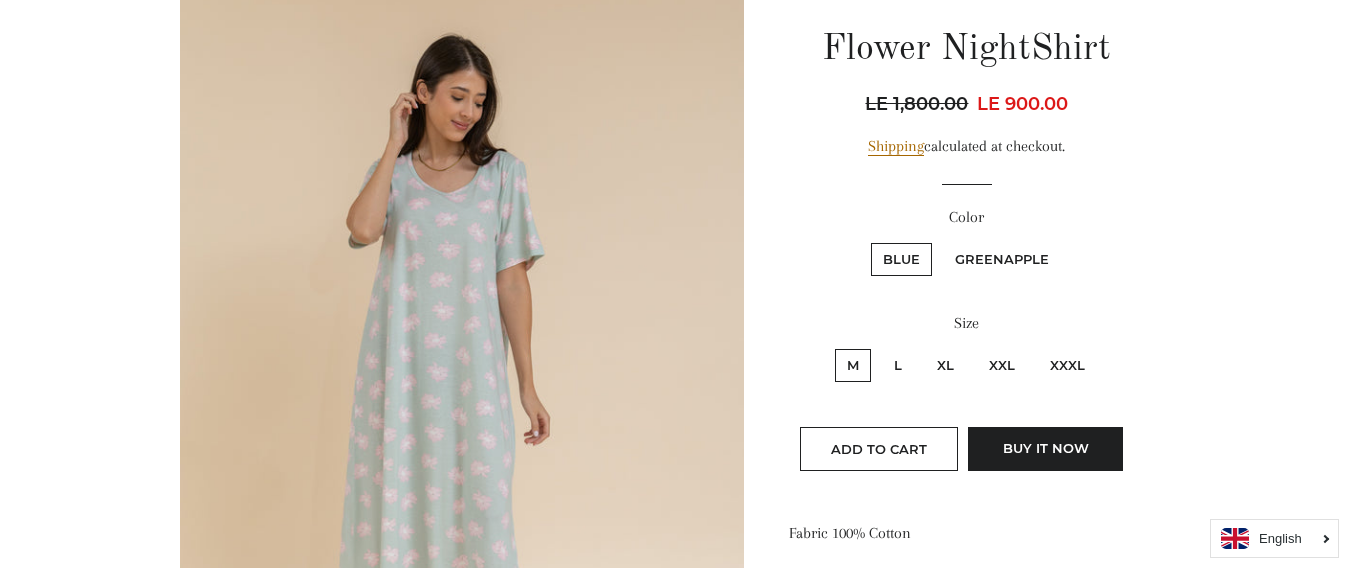 click on "Blue" at bounding box center [901, 259] 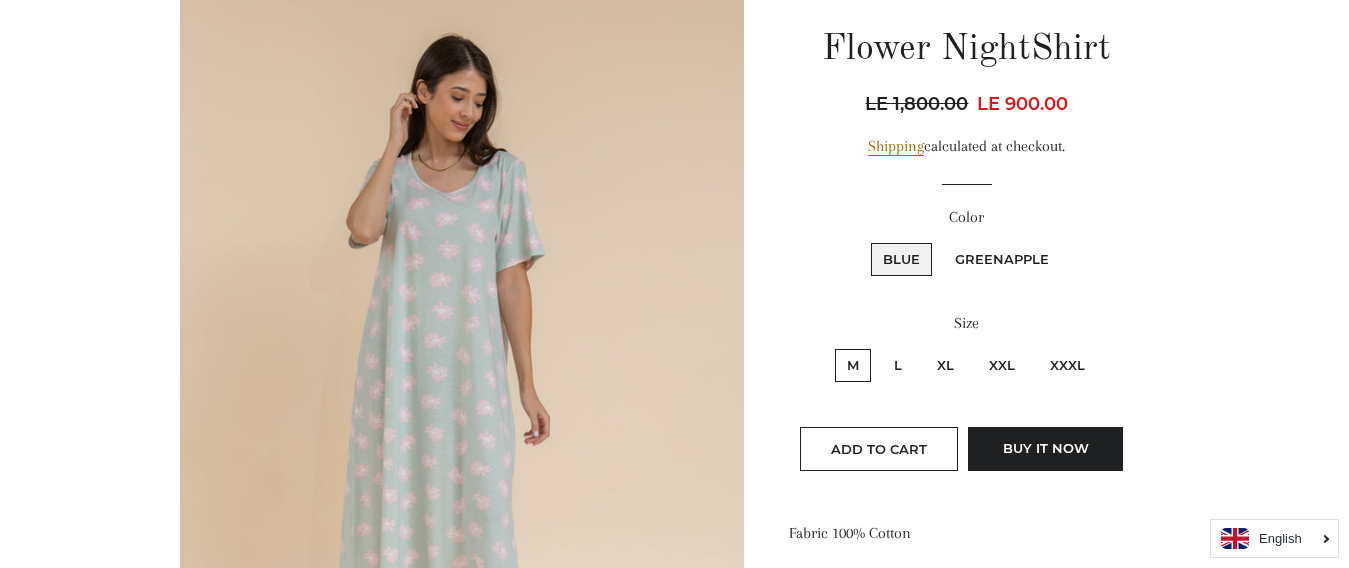click on "Blue" at bounding box center (868, 240) 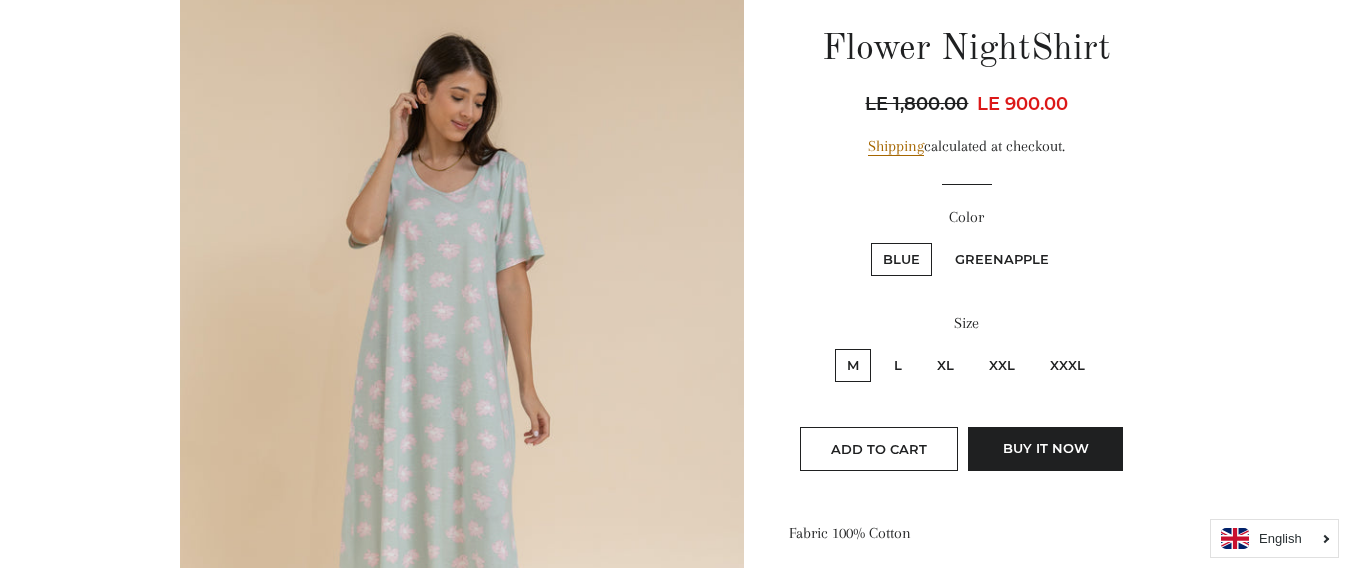click on "Greenapple" at bounding box center (1002, 259) 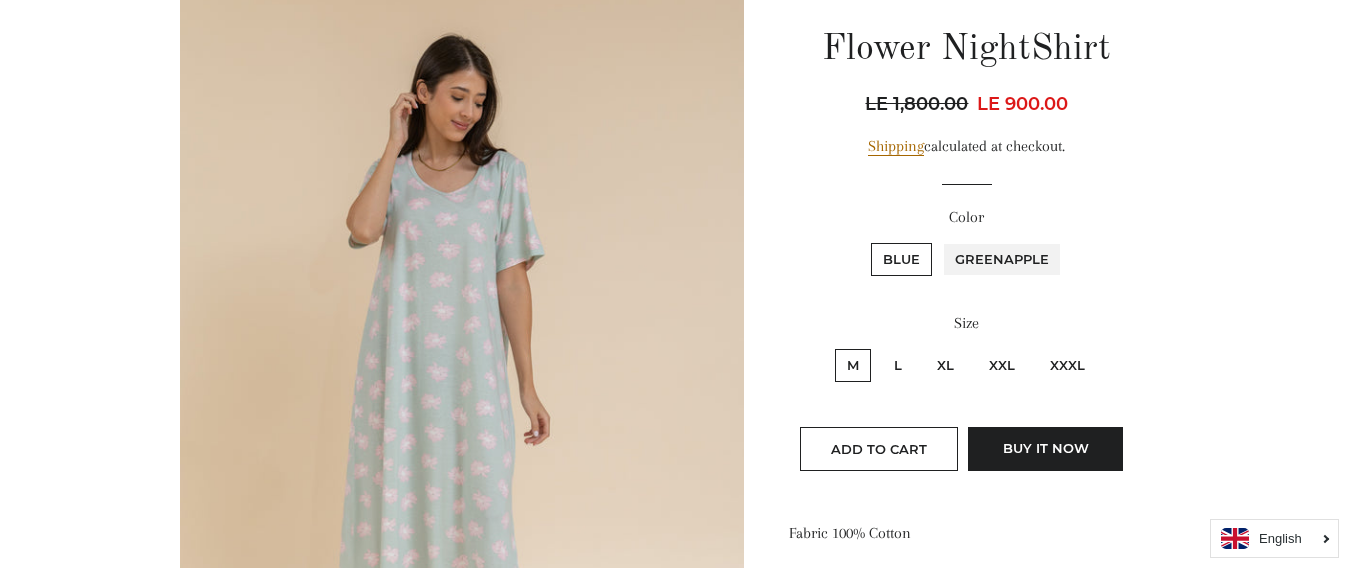 click on "Greenapple" at bounding box center (940, 240) 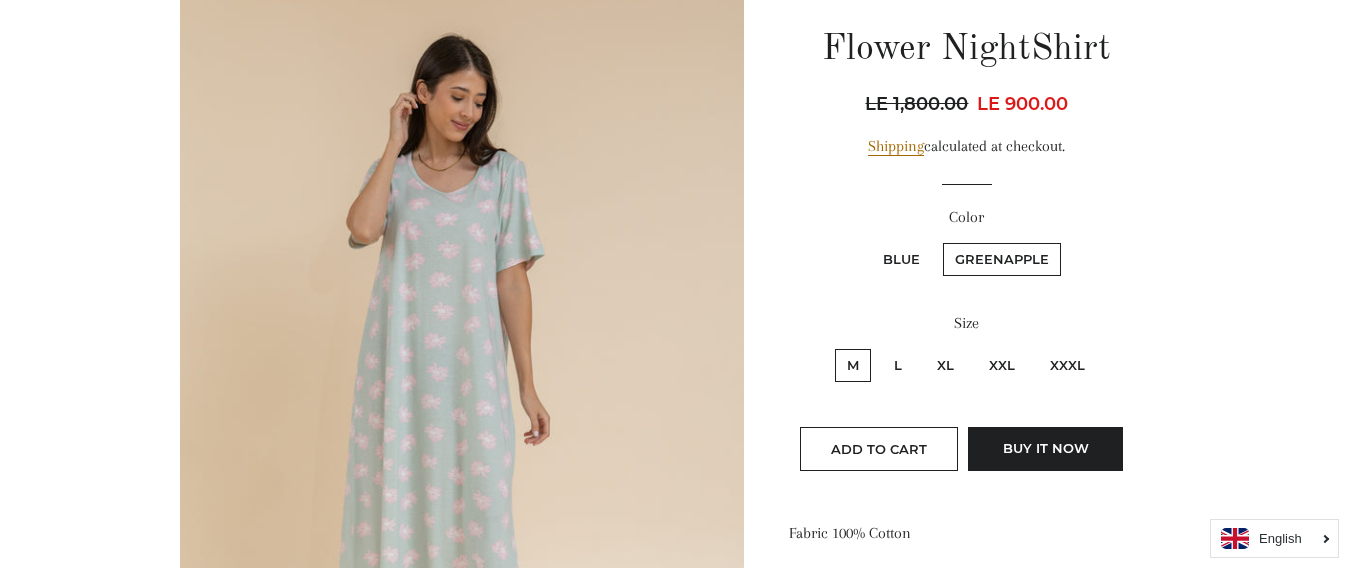 click on "Blue" at bounding box center [901, 259] 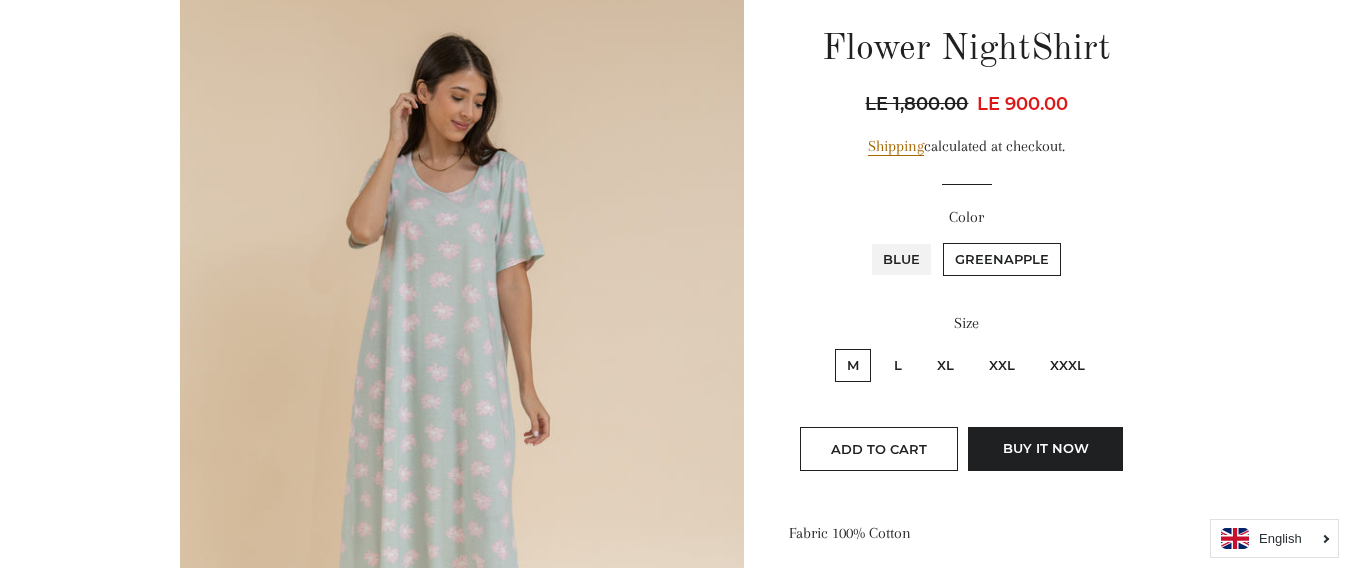 click on "Blue" at bounding box center [868, 240] 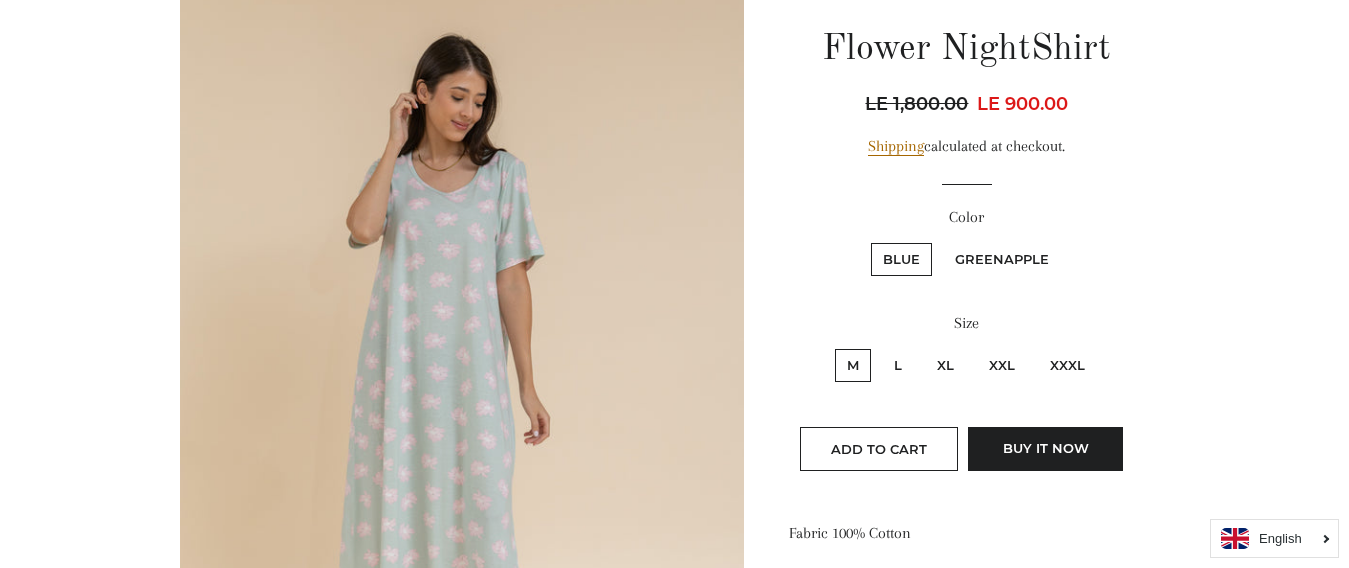 click on "Greenapple" at bounding box center [1002, 259] 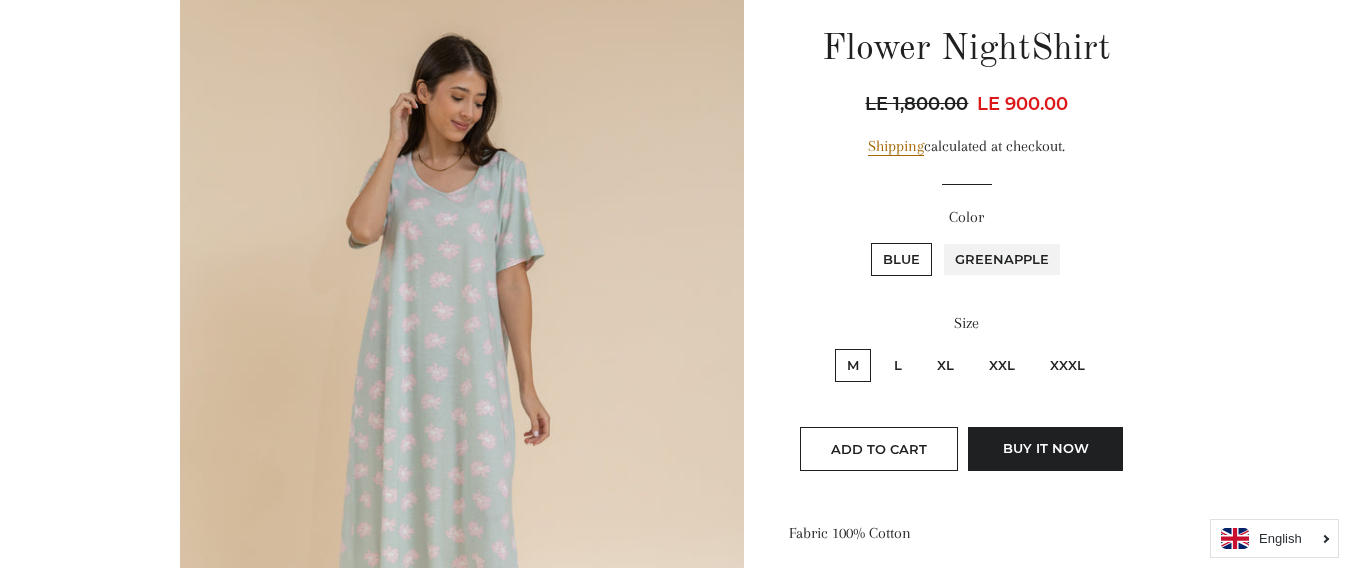 click on "Greenapple" at bounding box center [940, 240] 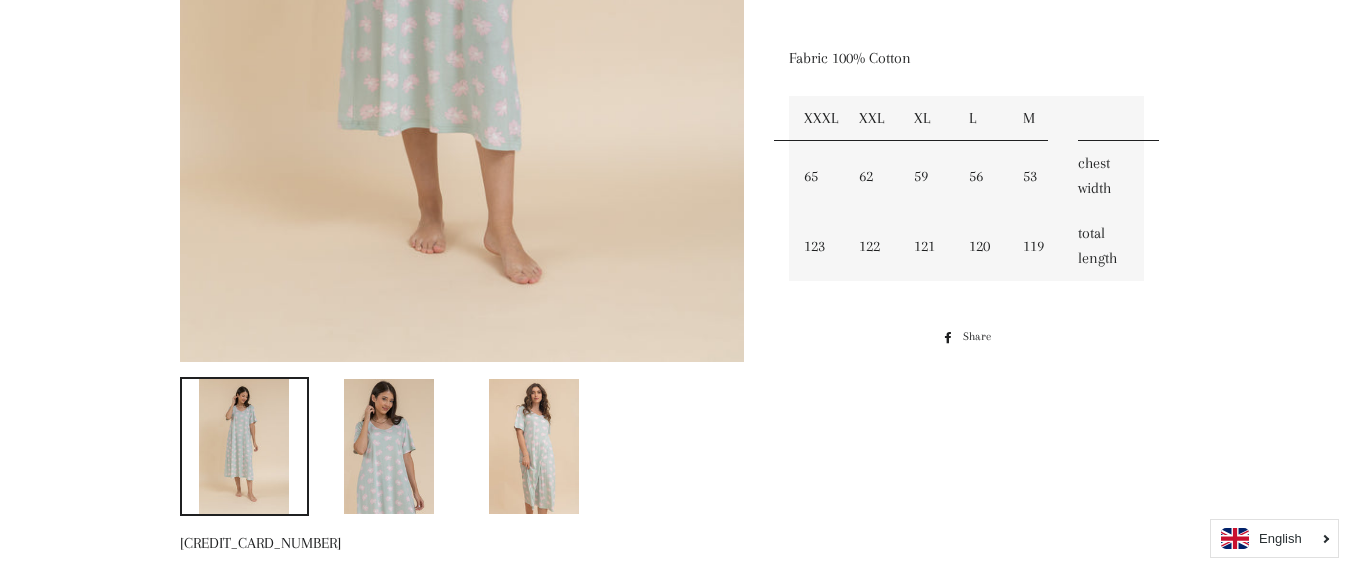 scroll, scrollTop: 705, scrollLeft: 0, axis: vertical 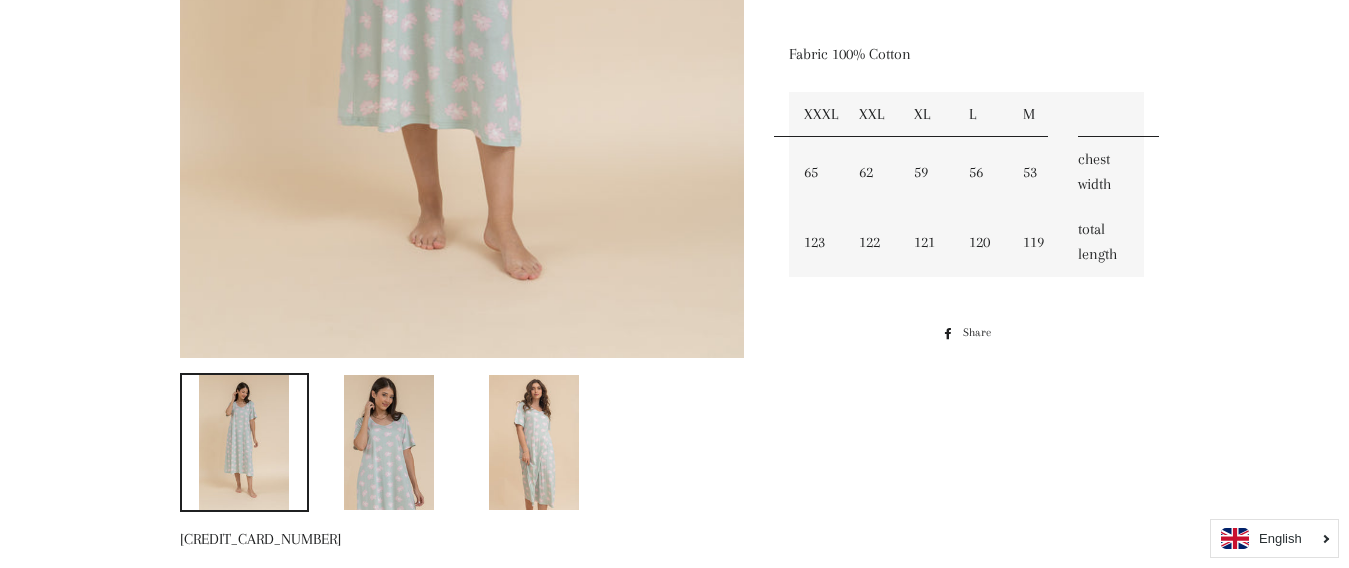 click at bounding box center [389, 442] 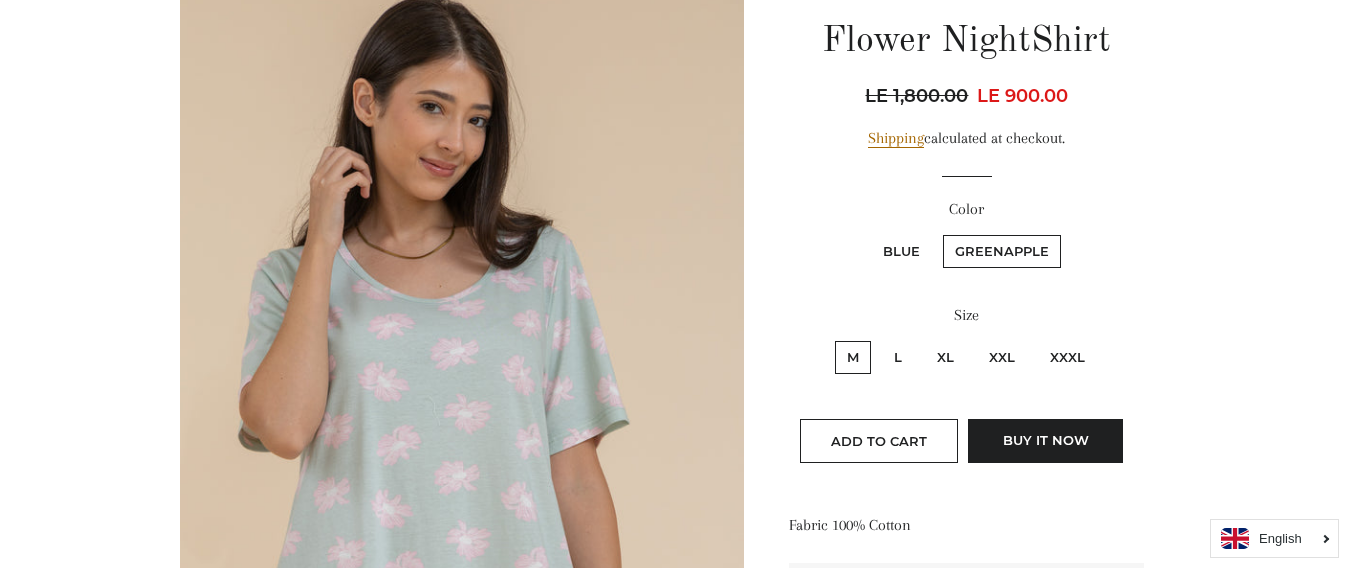 scroll, scrollTop: 449, scrollLeft: 0, axis: vertical 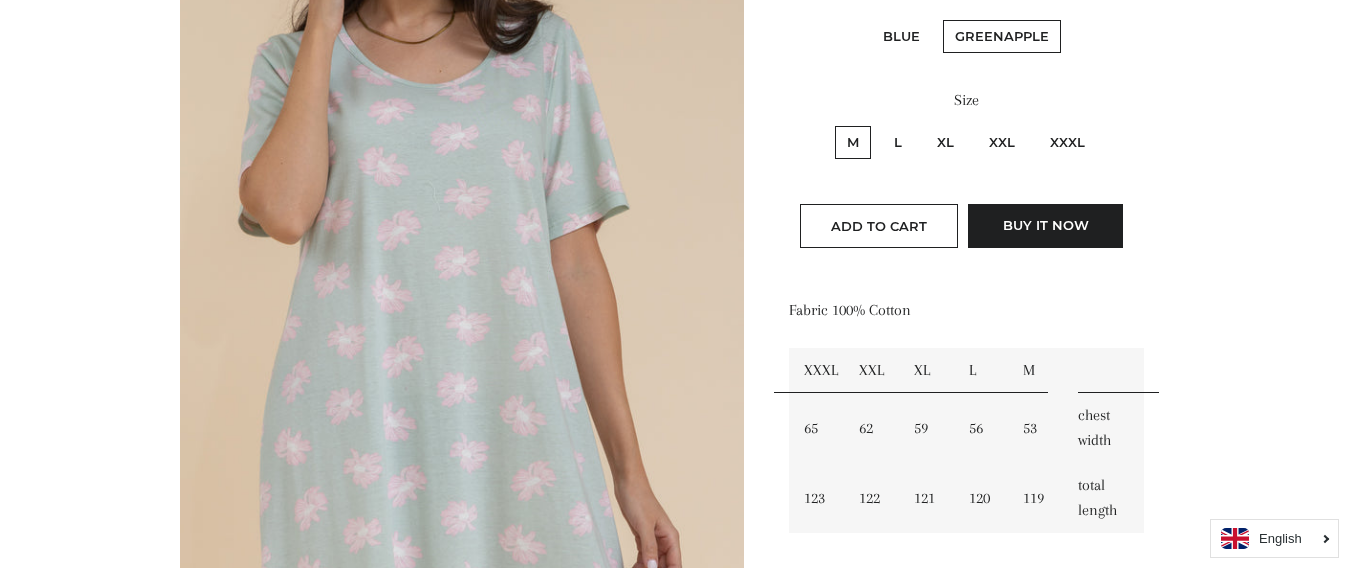 click on "Blue" at bounding box center [901, 36] 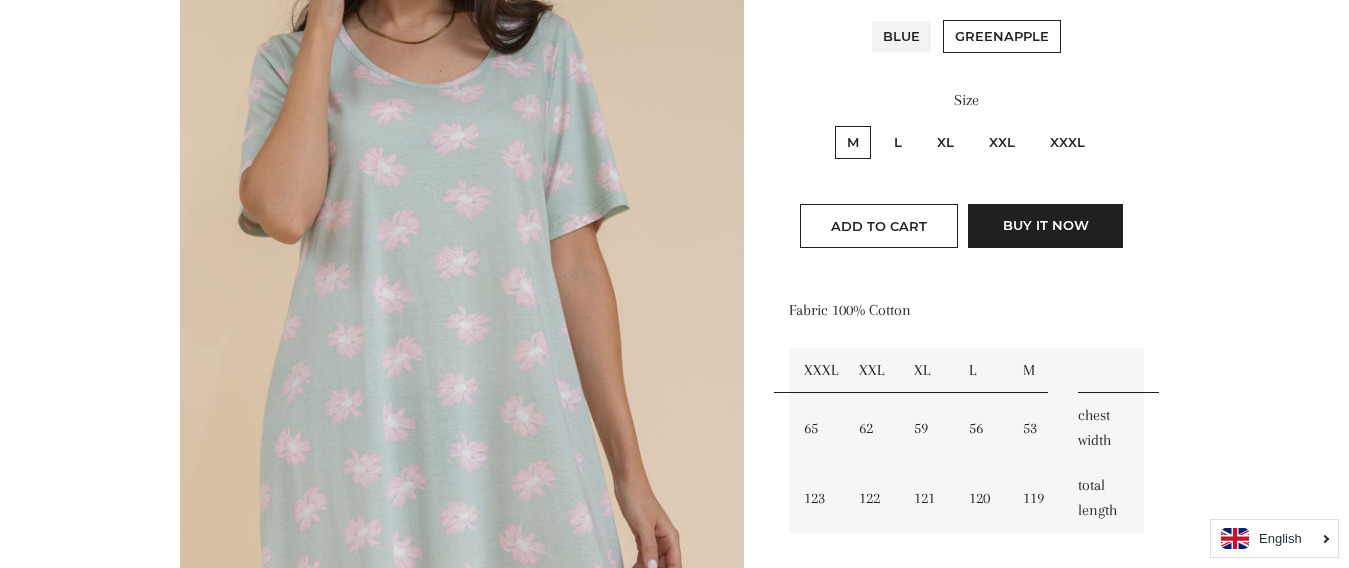 click on "Blue" at bounding box center (868, 17) 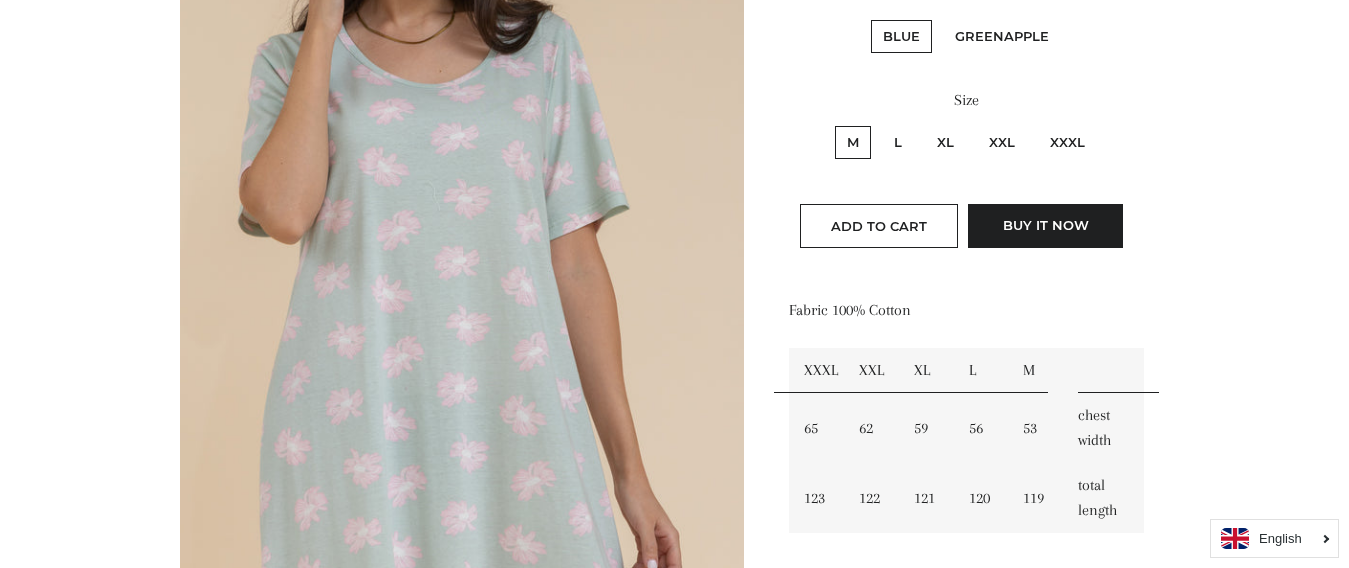 click on "Greenapple" at bounding box center [1002, 36] 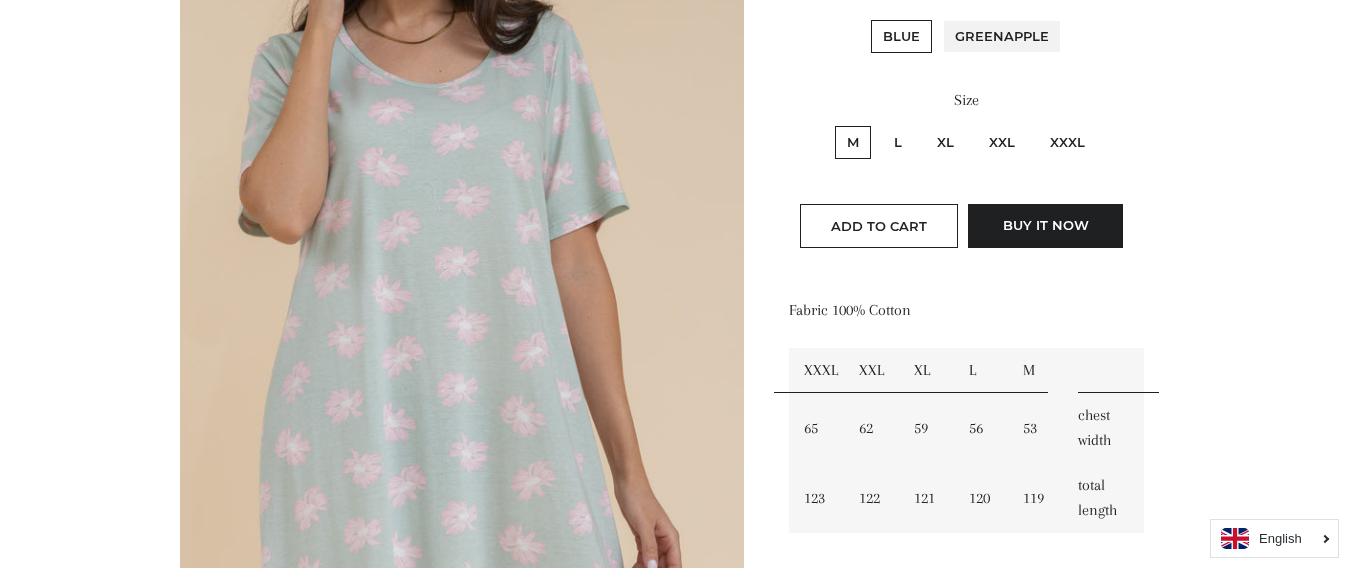 click on "Greenapple" at bounding box center [940, 17] 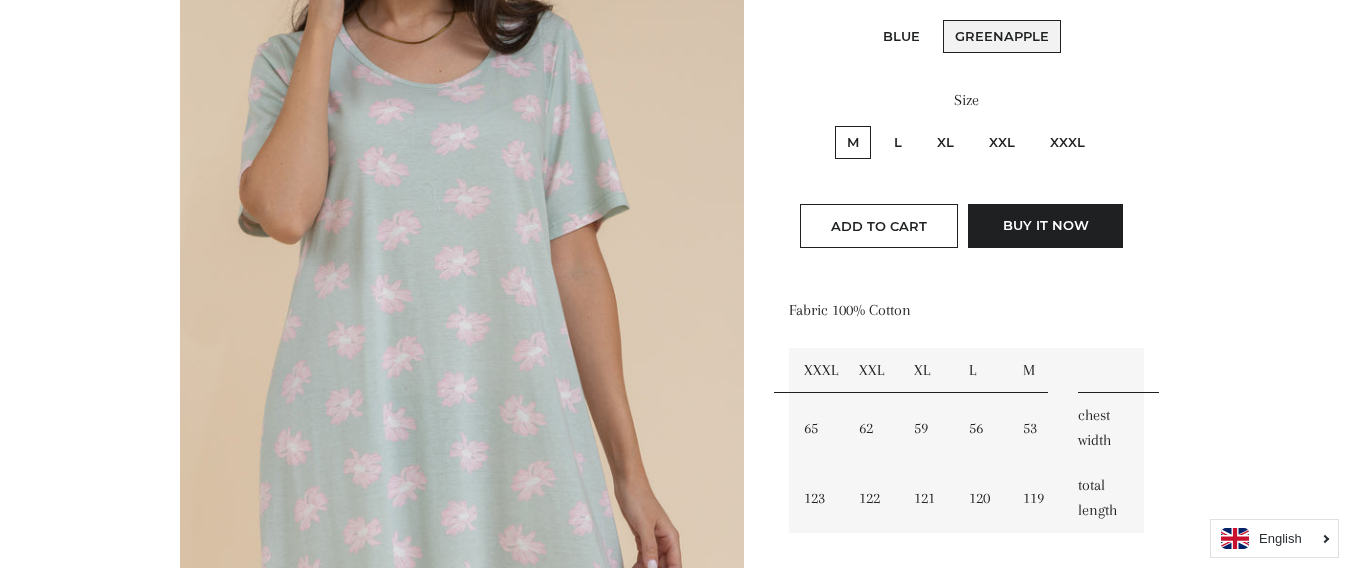 scroll, scrollTop: 962, scrollLeft: 0, axis: vertical 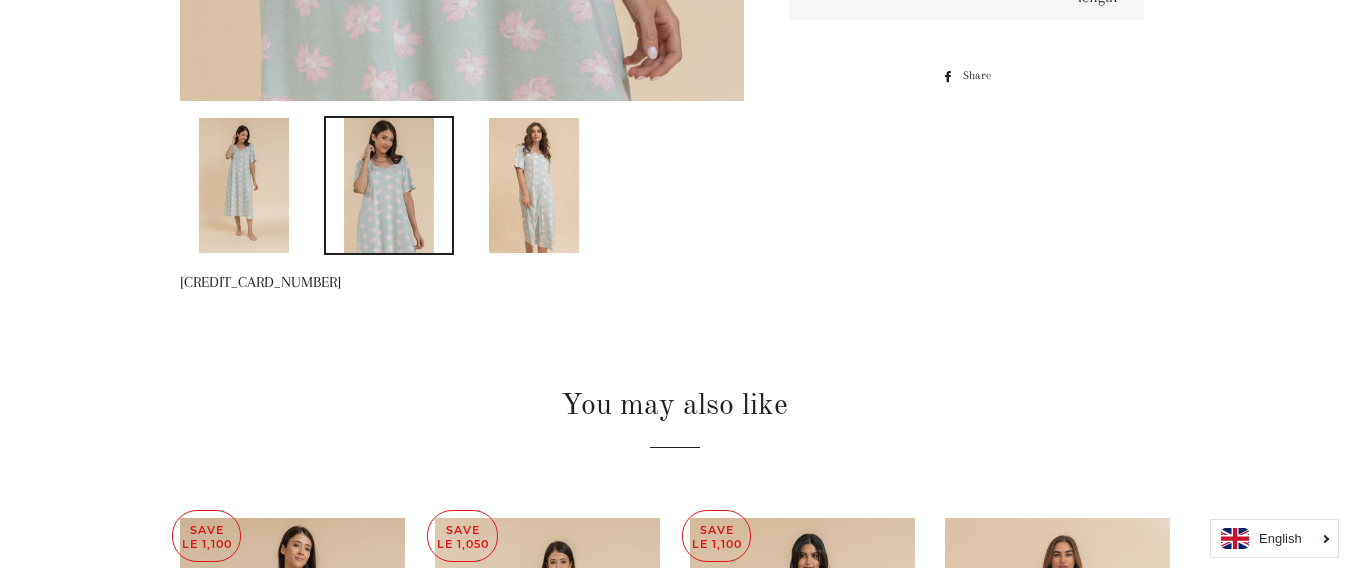 click at bounding box center [534, 185] 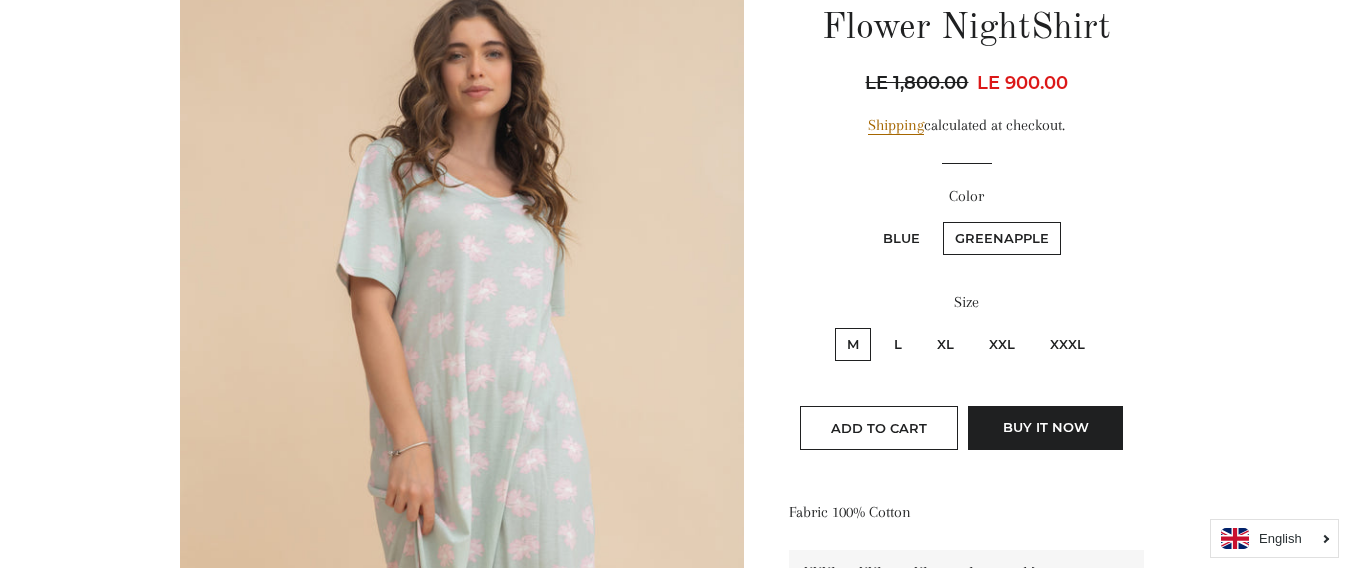 scroll, scrollTop: 714, scrollLeft: 0, axis: vertical 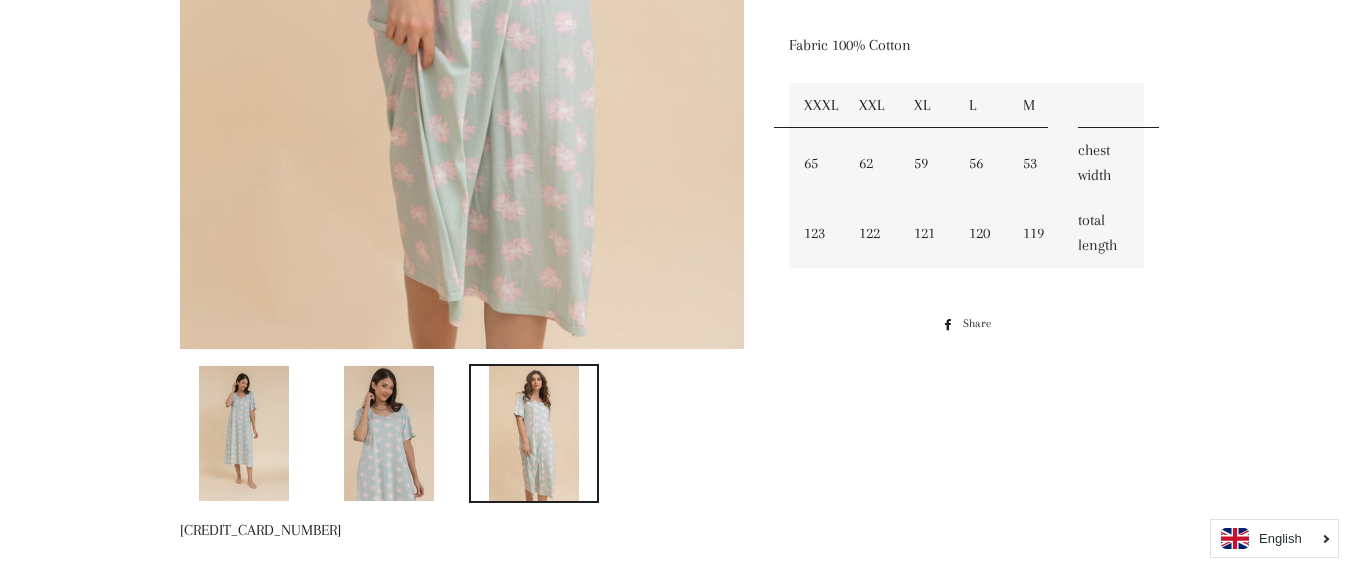 click at bounding box center [389, 433] 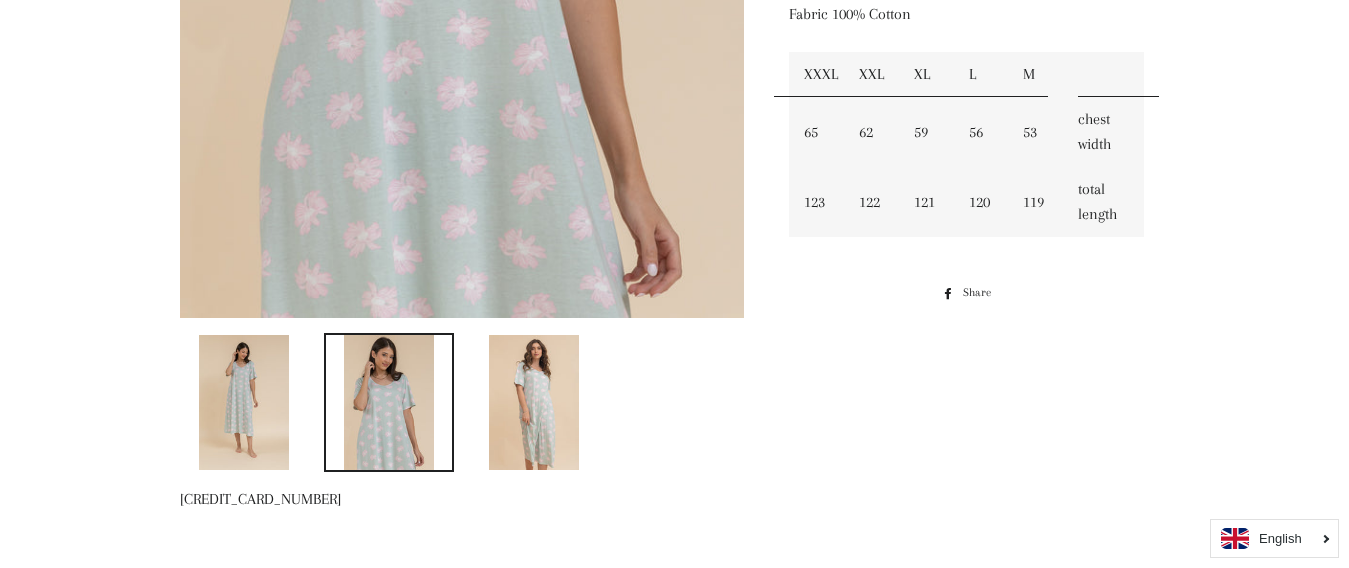 scroll, scrollTop: 728, scrollLeft: 0, axis: vertical 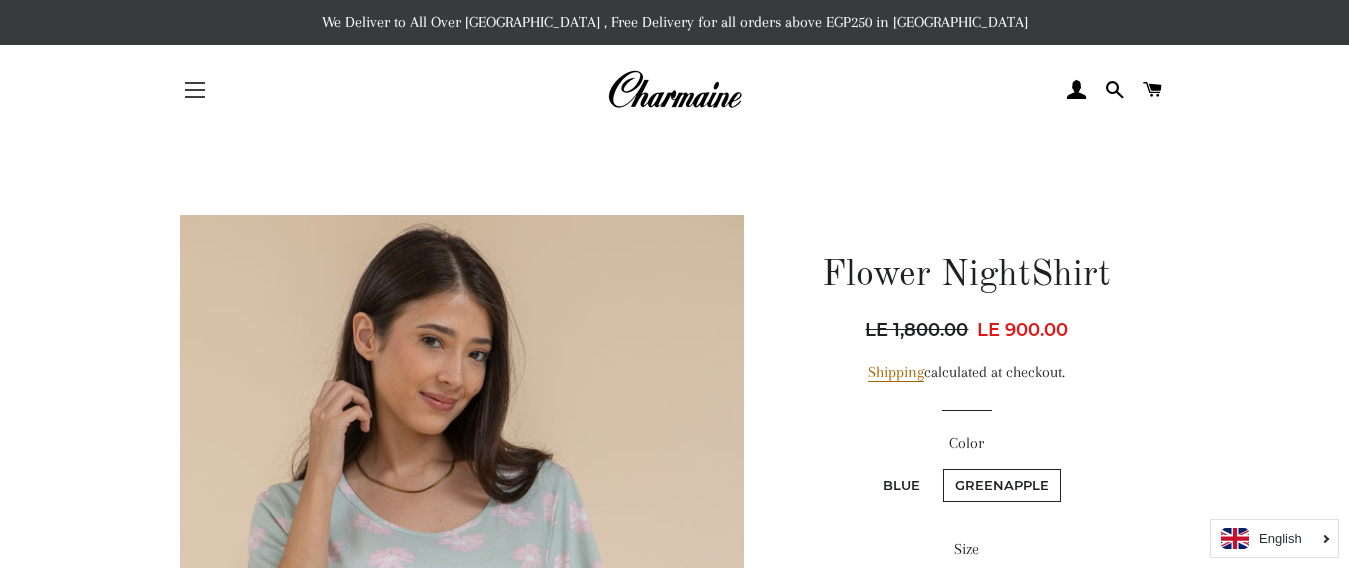 click at bounding box center [195, 83] 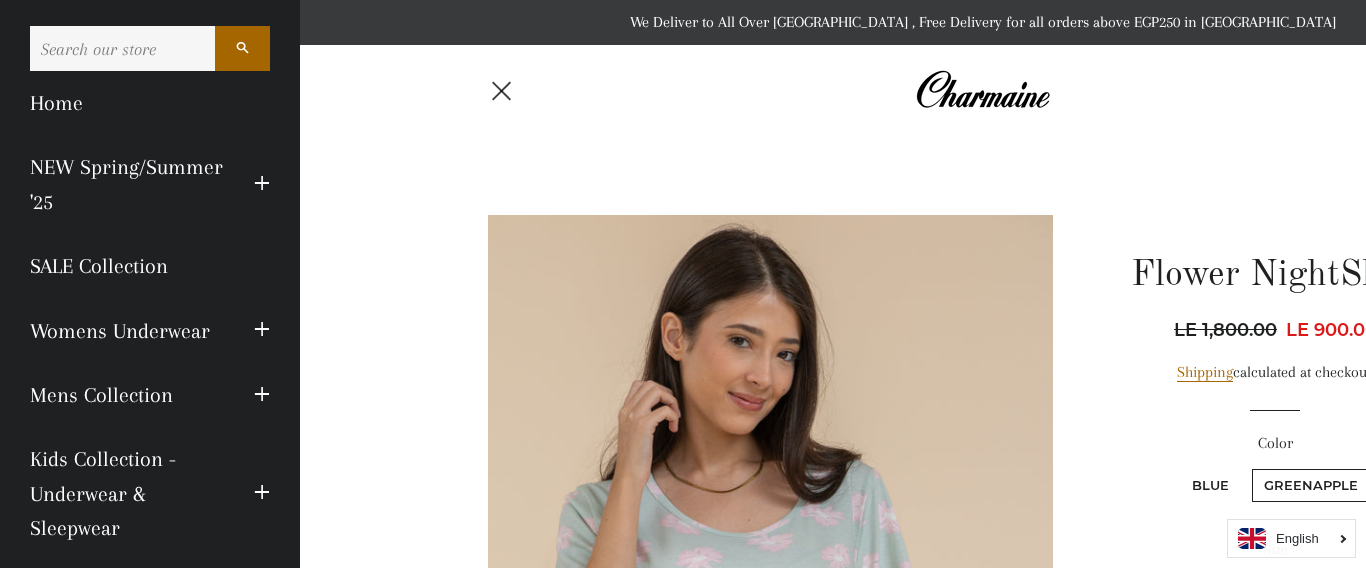 click on "Site navigation" at bounding box center [503, 90] 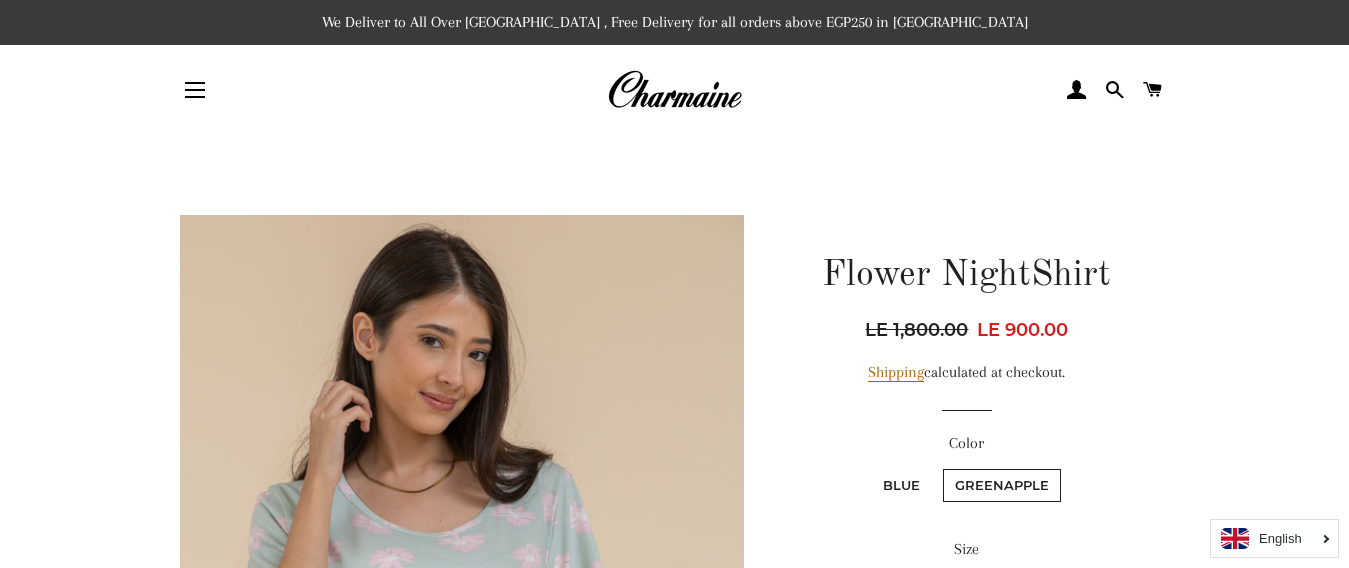 click on "English" at bounding box center (1274, 538) 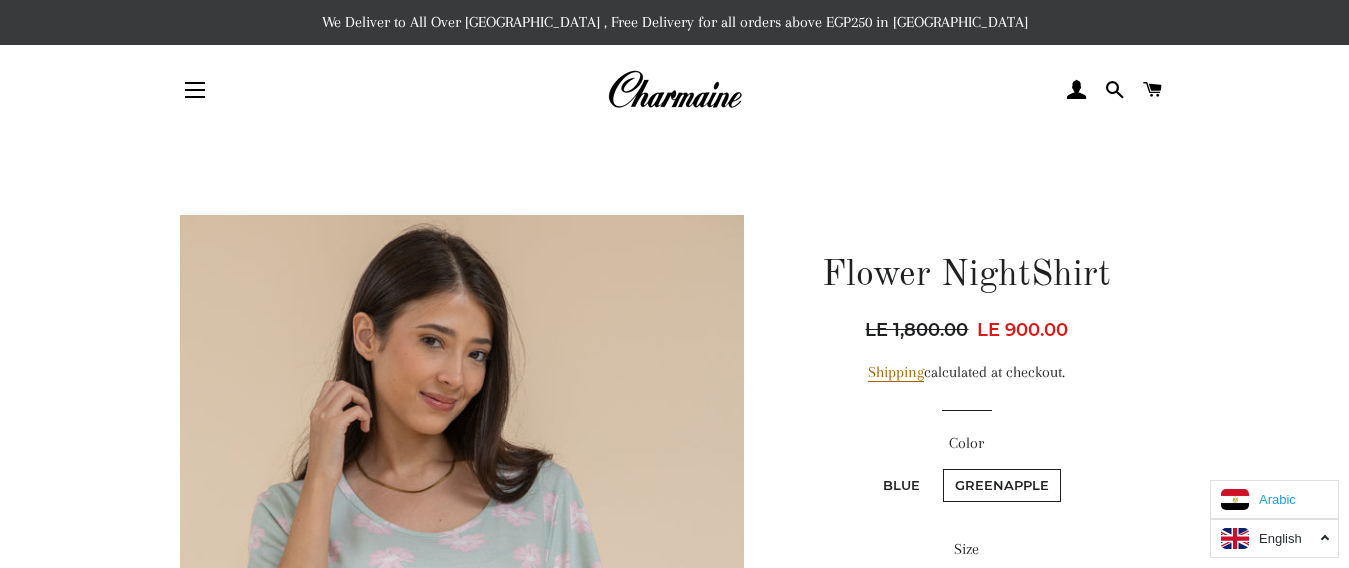 click on "Arabic" at bounding box center (1277, 499) 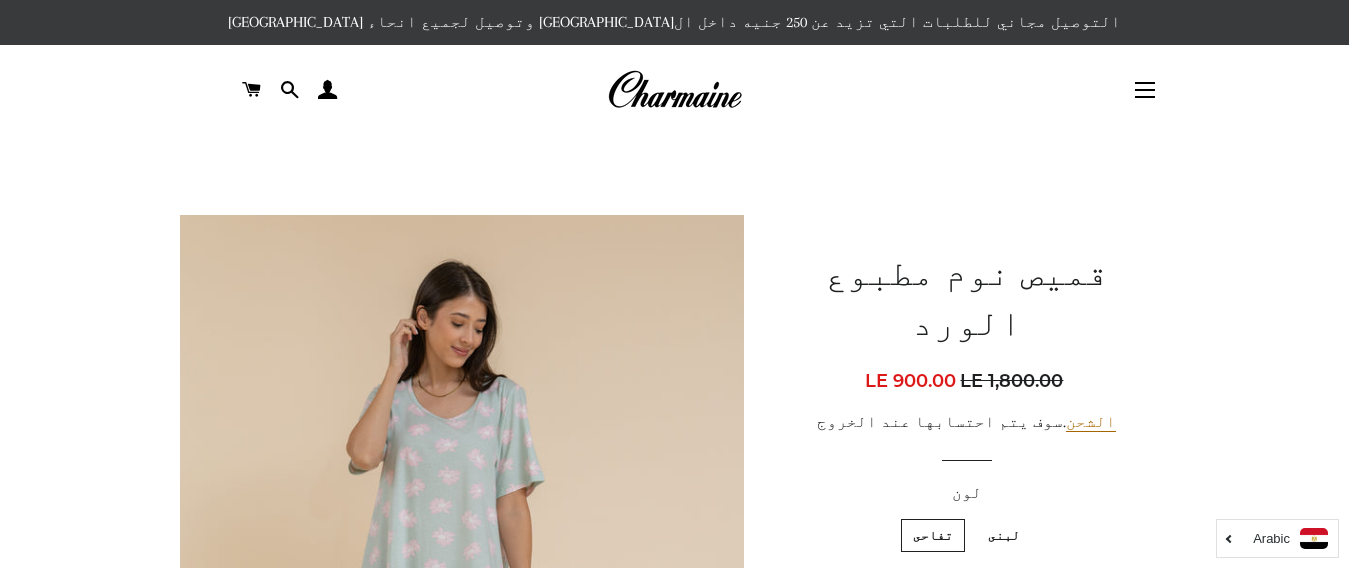 scroll, scrollTop: 0, scrollLeft: 0, axis: both 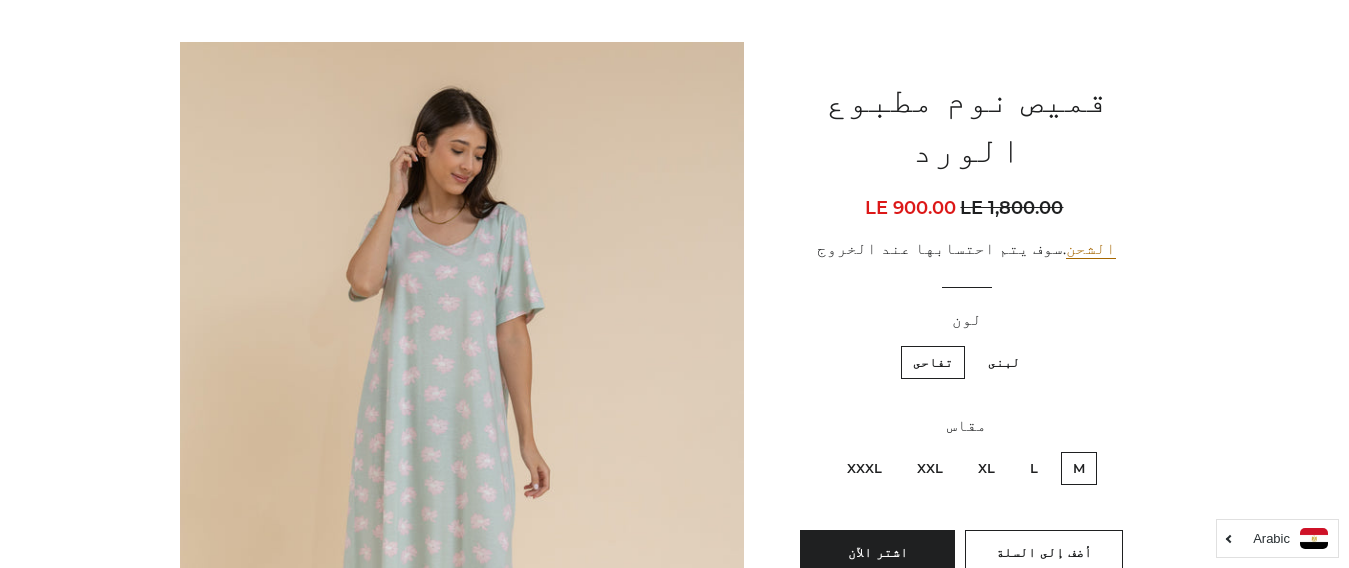 click on "لبنى" at bounding box center [1004, 362] 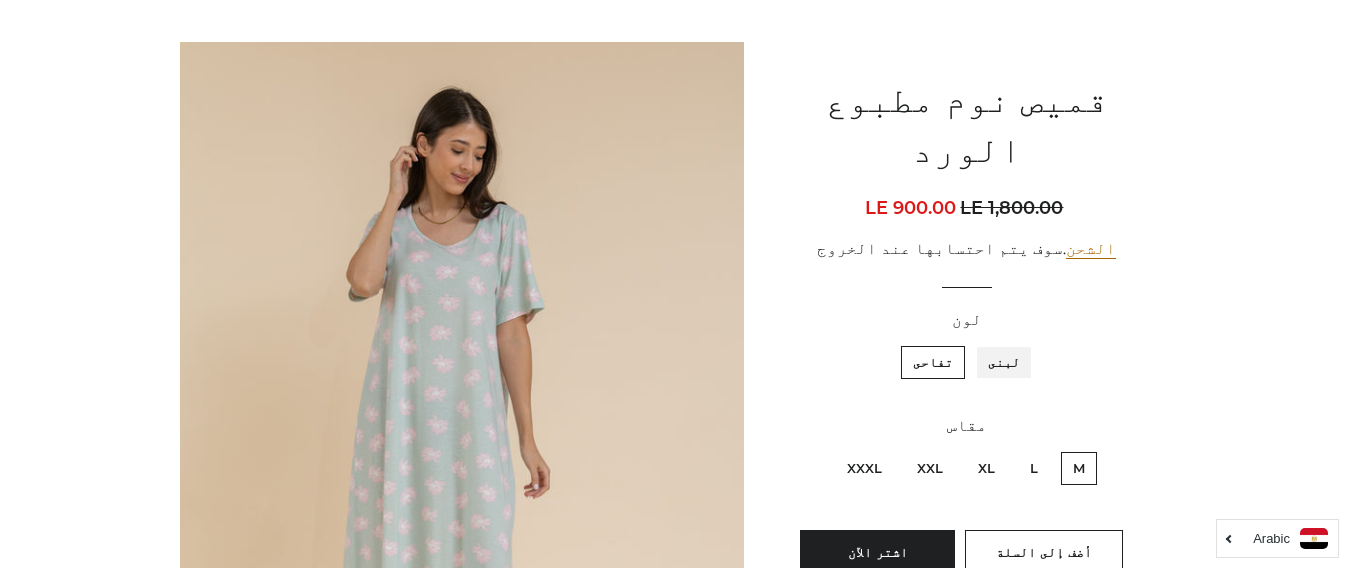 click on "لبنى" at bounding box center (1025, 343) 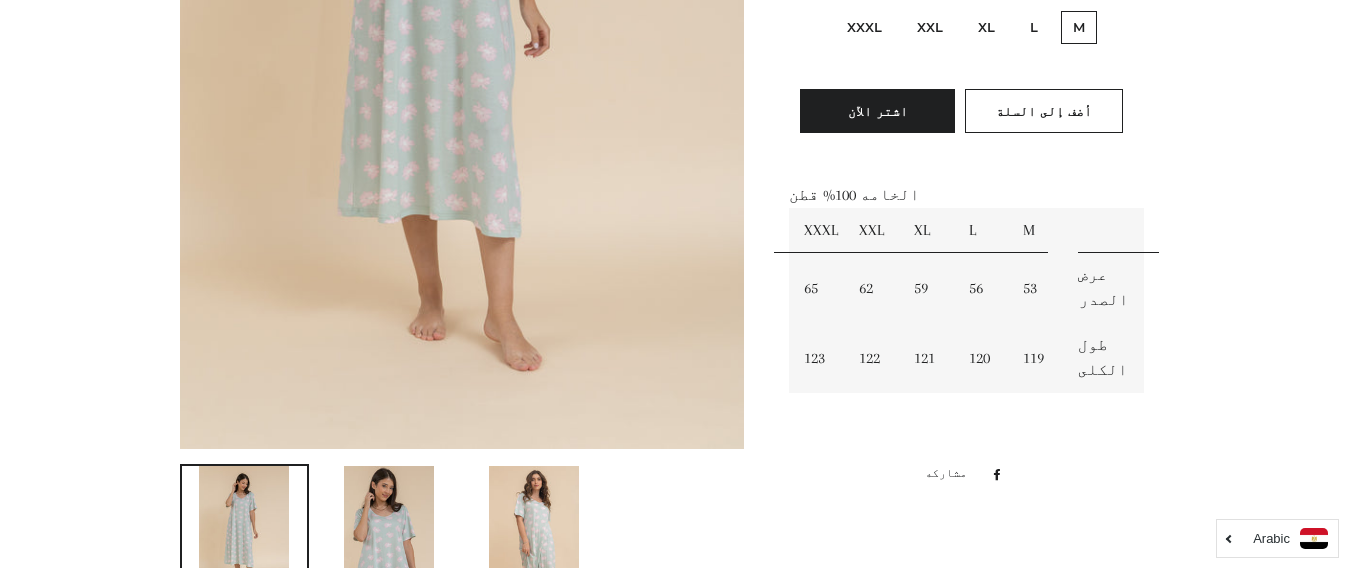 scroll, scrollTop: 673, scrollLeft: 0, axis: vertical 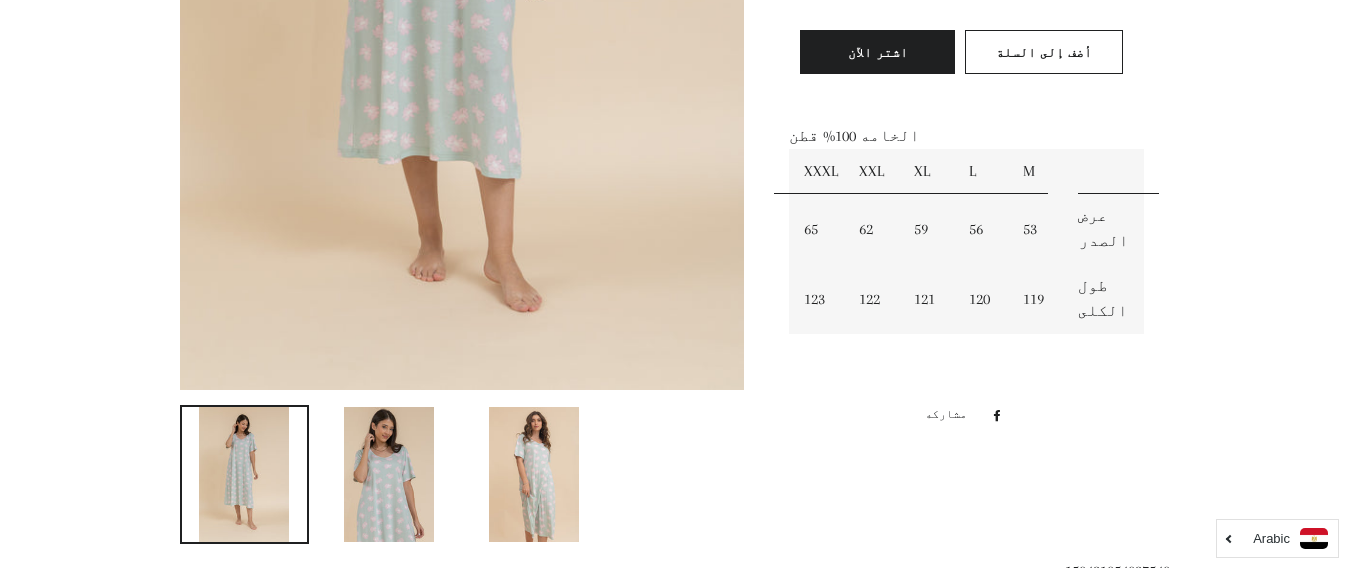 click at bounding box center (389, 474) 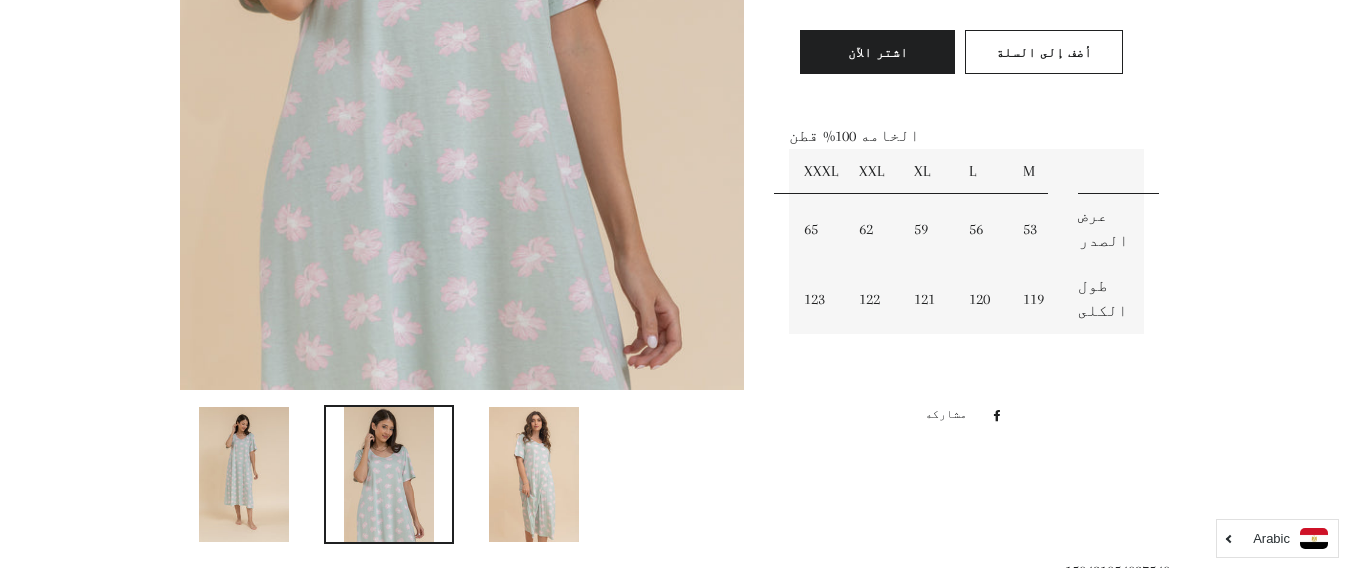 click at bounding box center [534, 474] 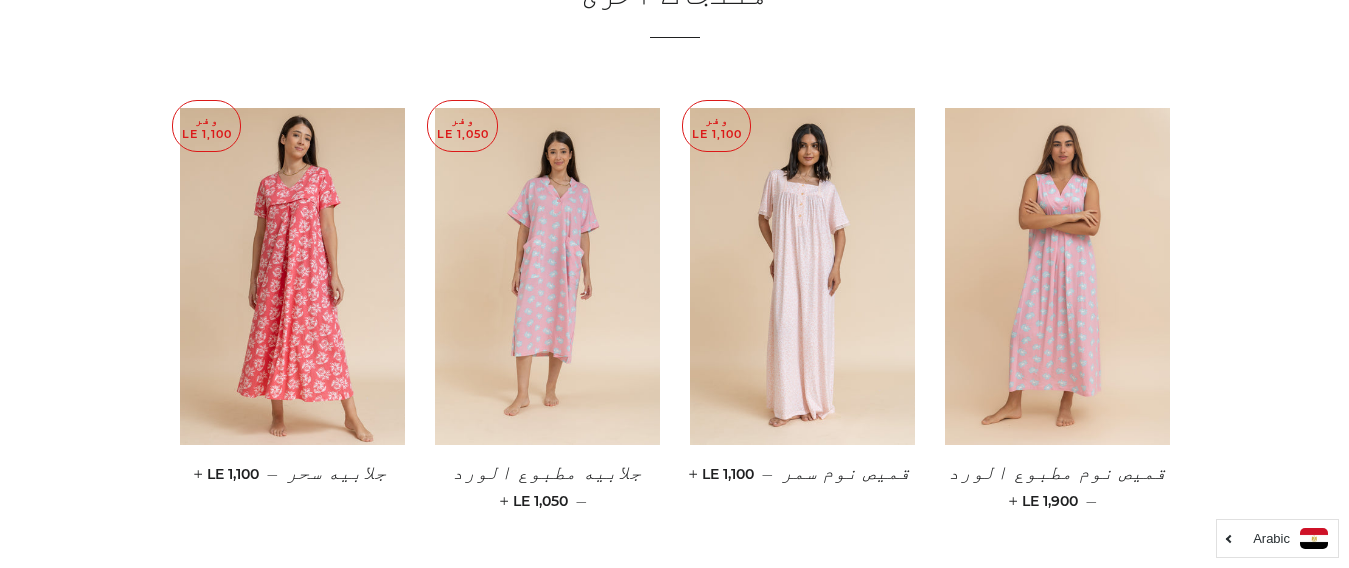 scroll, scrollTop: 1380, scrollLeft: 0, axis: vertical 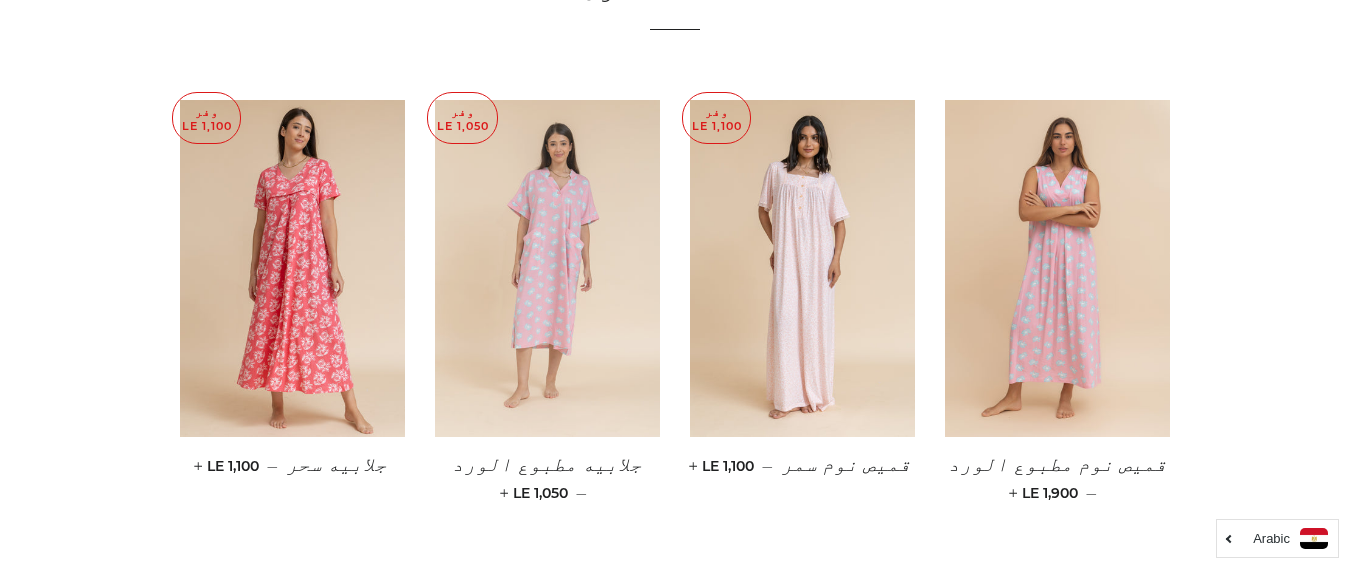 click at bounding box center [547, 269] 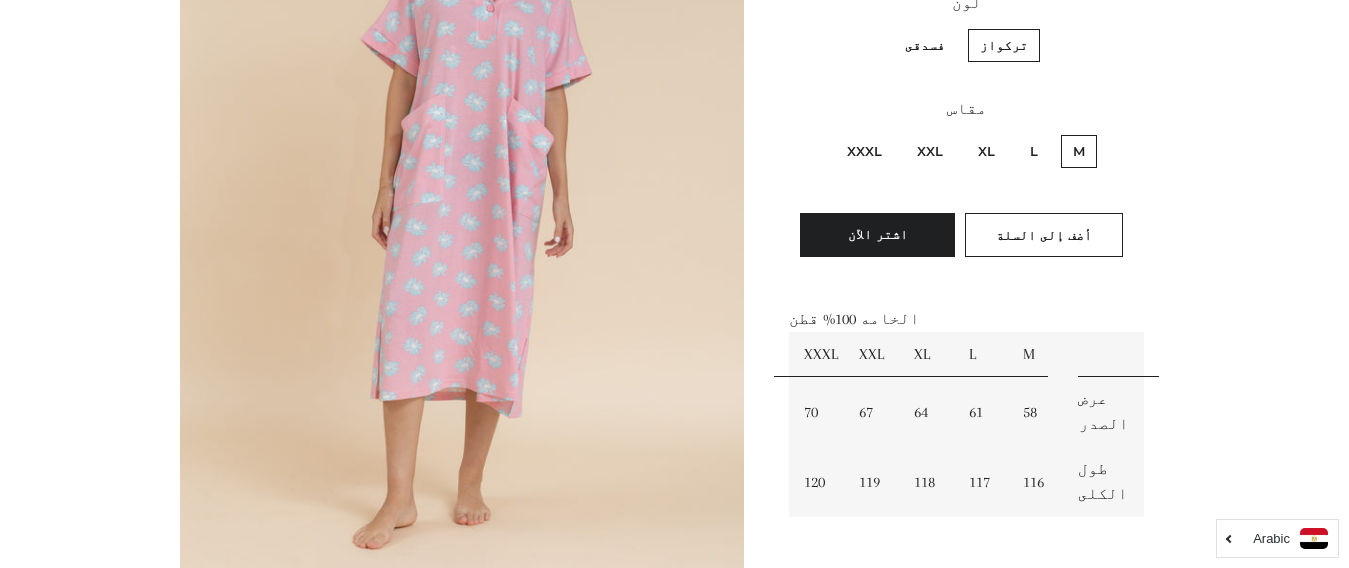 scroll, scrollTop: 440, scrollLeft: 0, axis: vertical 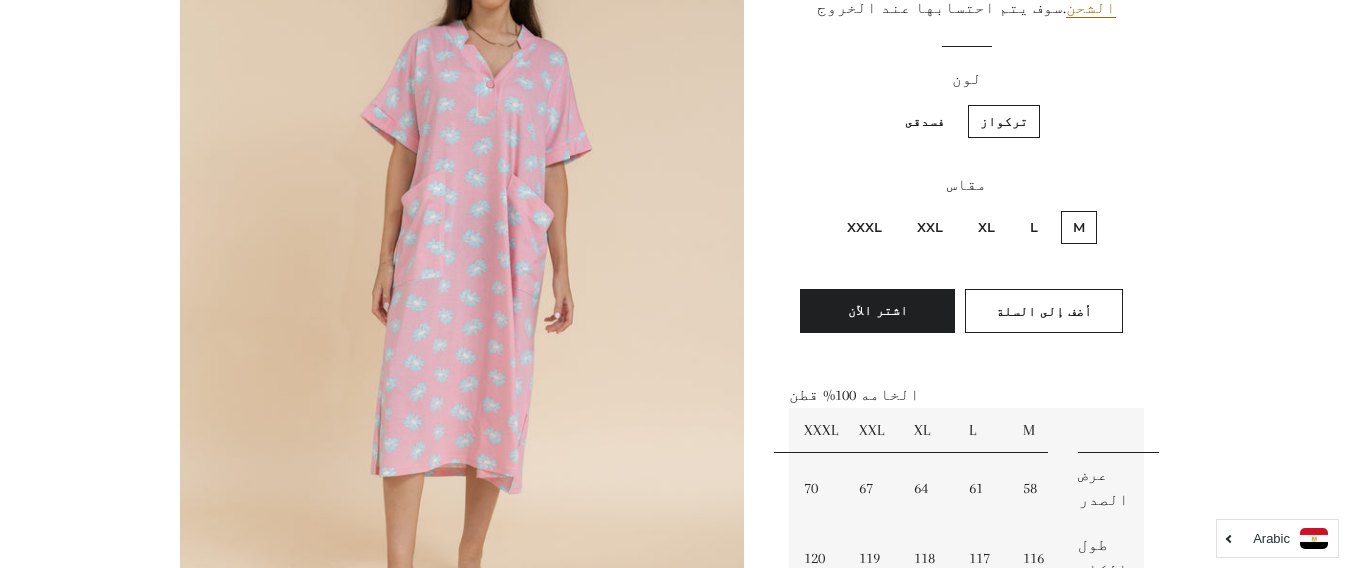 click on "فسدقى" at bounding box center [925, 121] 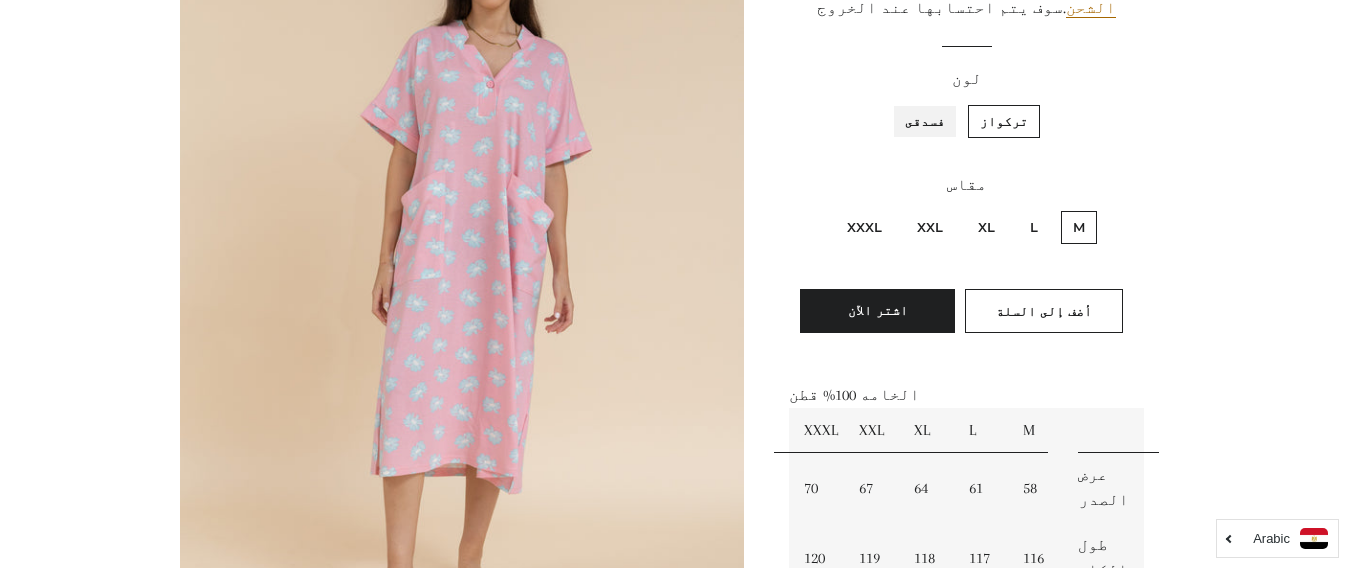 click on "فسدقى" at bounding box center (950, 102) 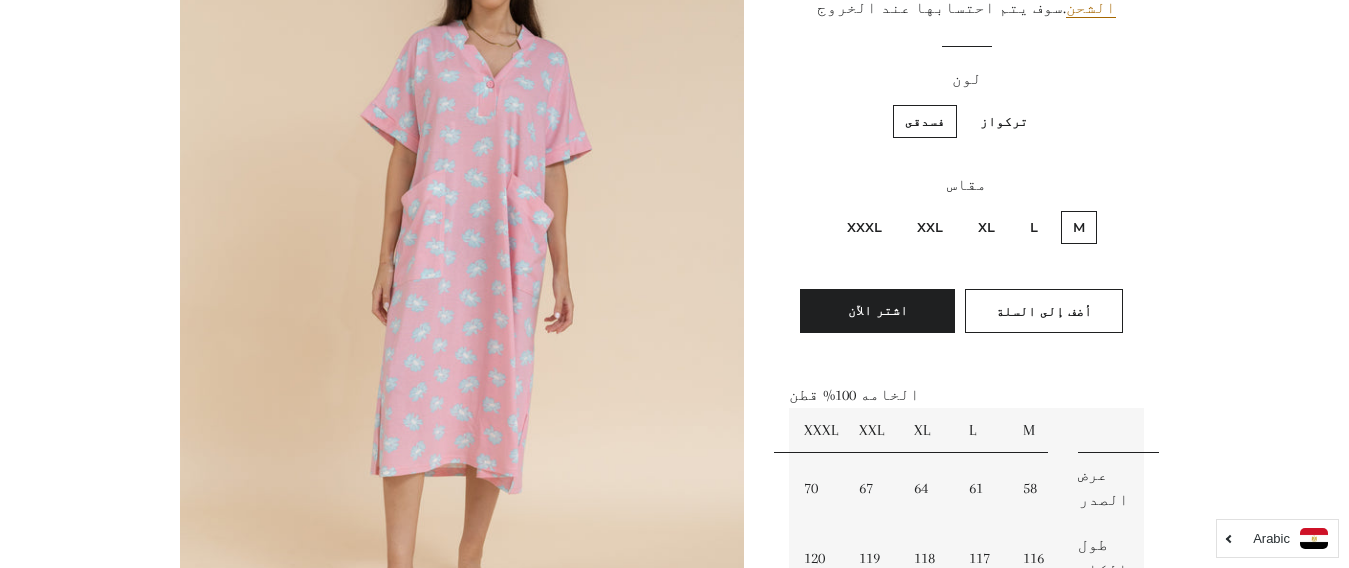 click on "تركواز" at bounding box center [1004, 121] 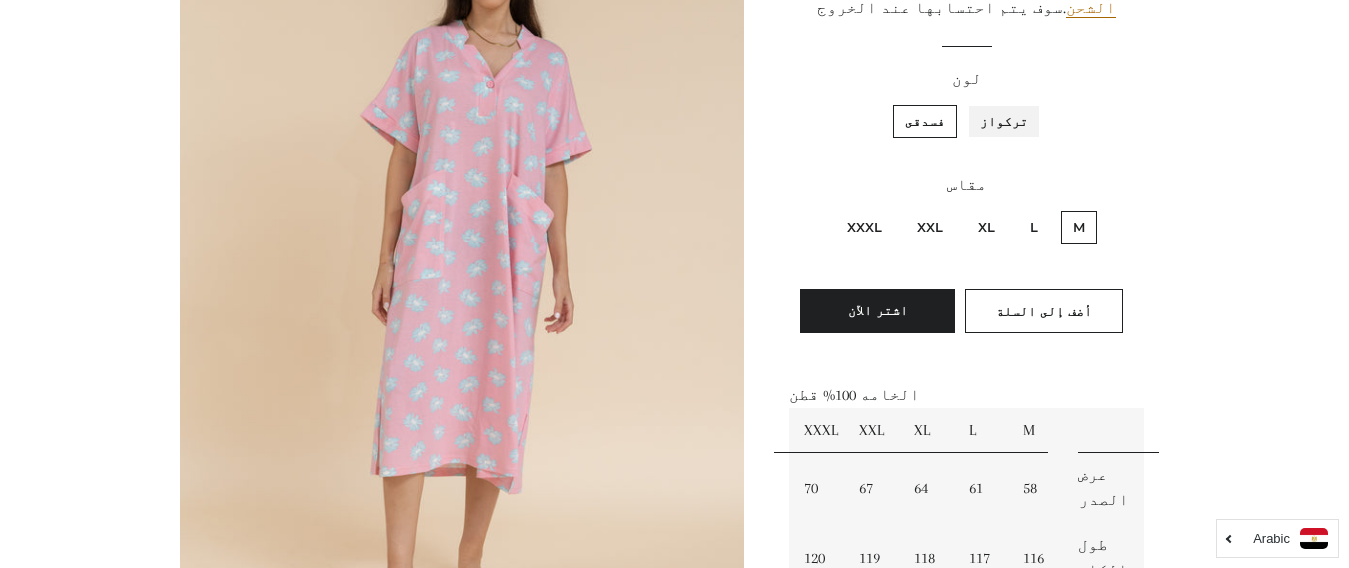 click on "تركواز" at bounding box center (1033, 102) 